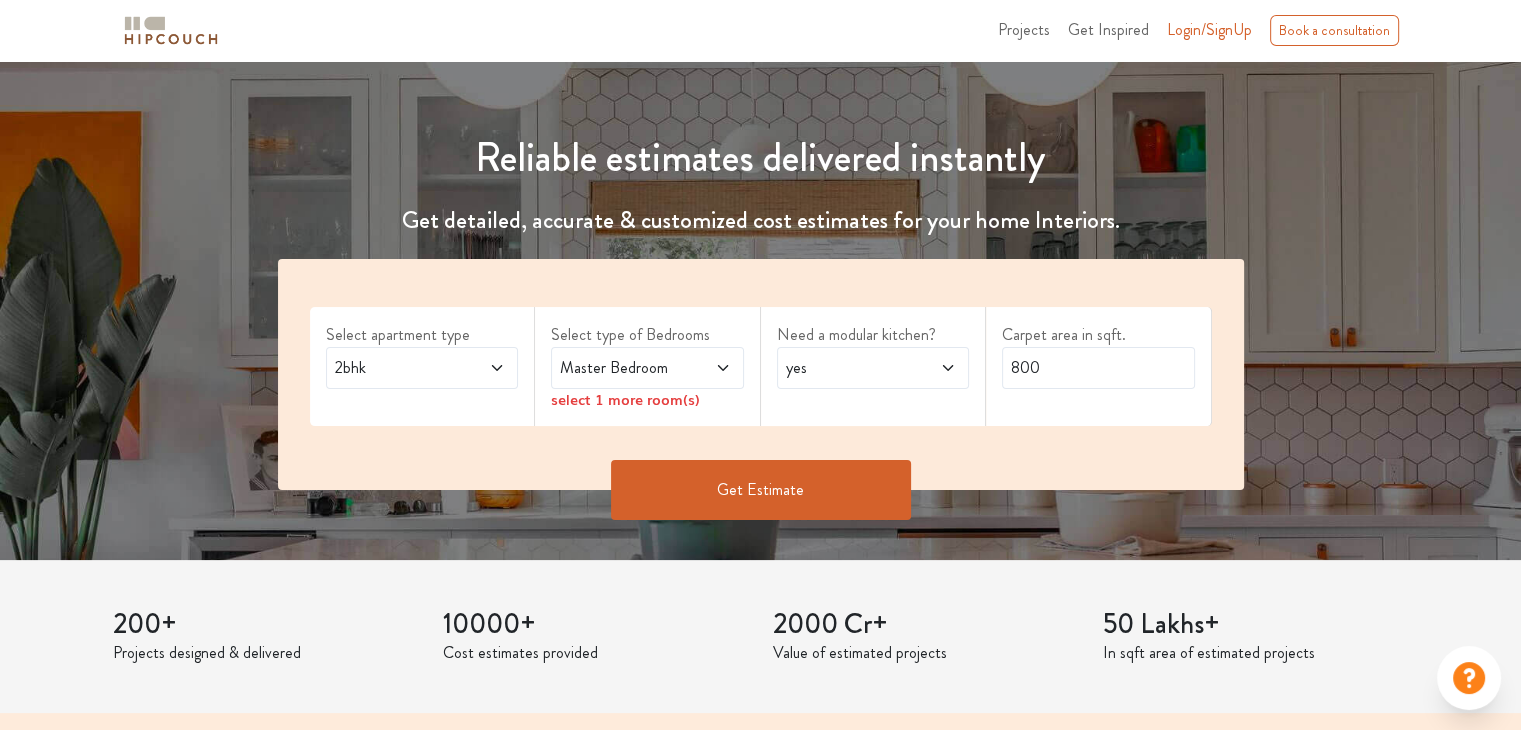 scroll, scrollTop: 200, scrollLeft: 0, axis: vertical 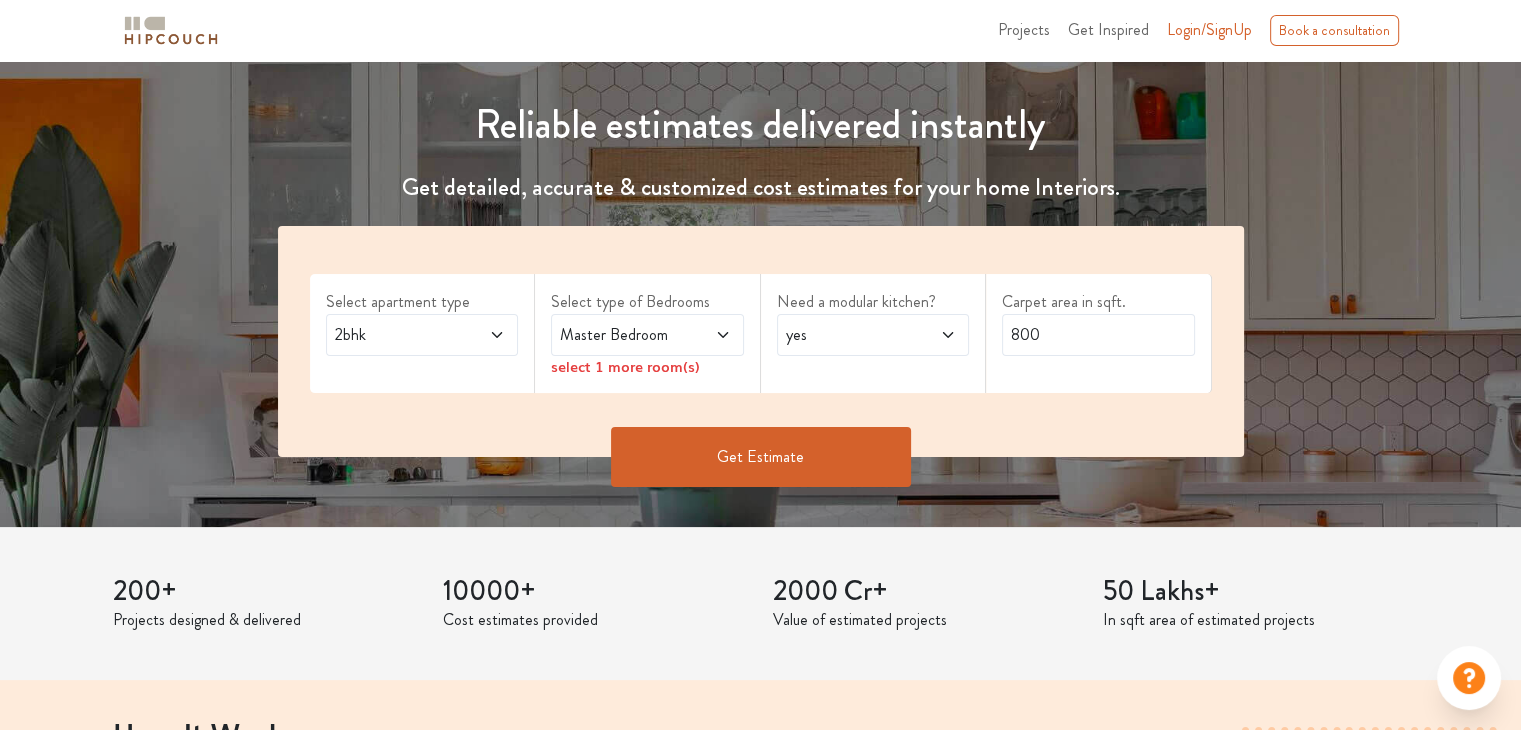 click 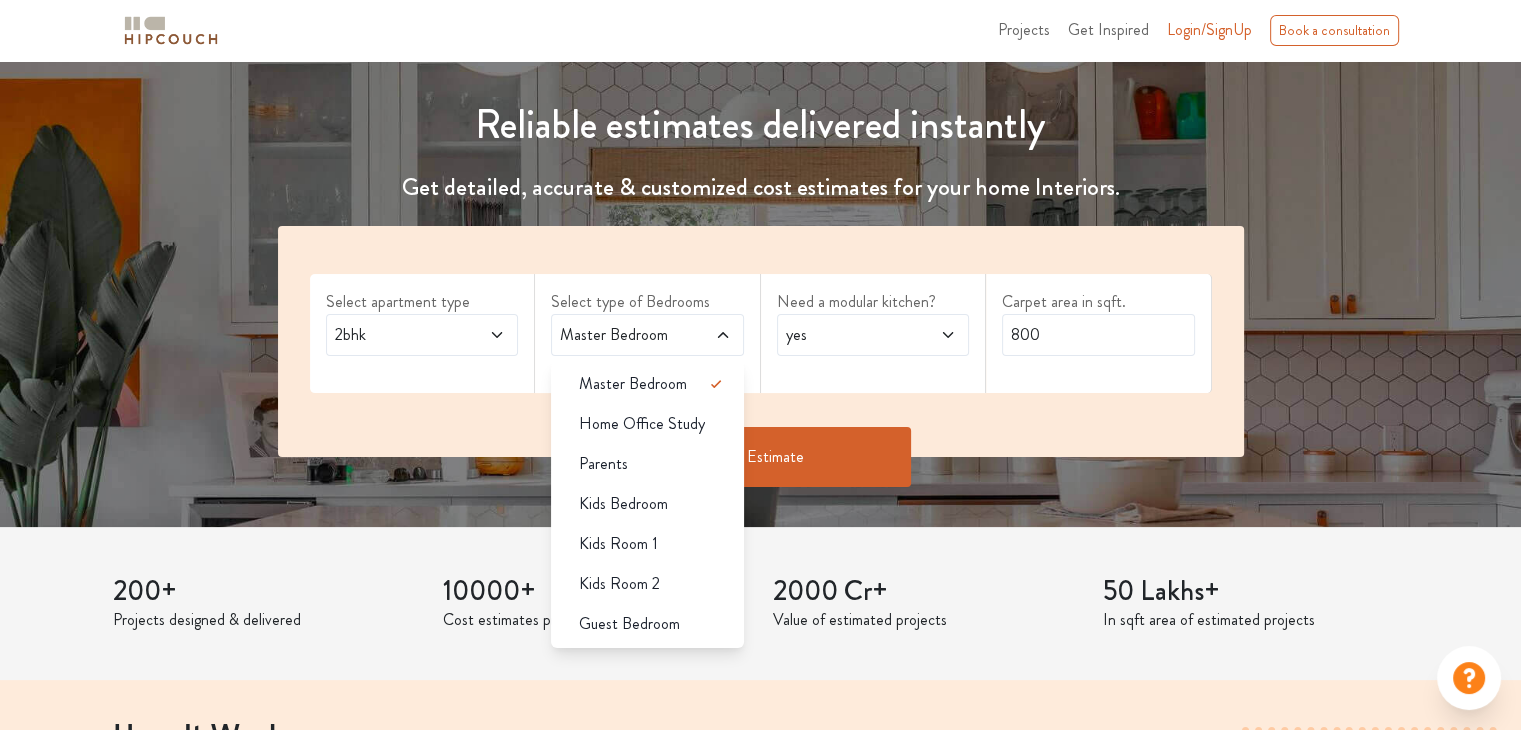 click on "Master Bedroom" at bounding box center [621, 335] 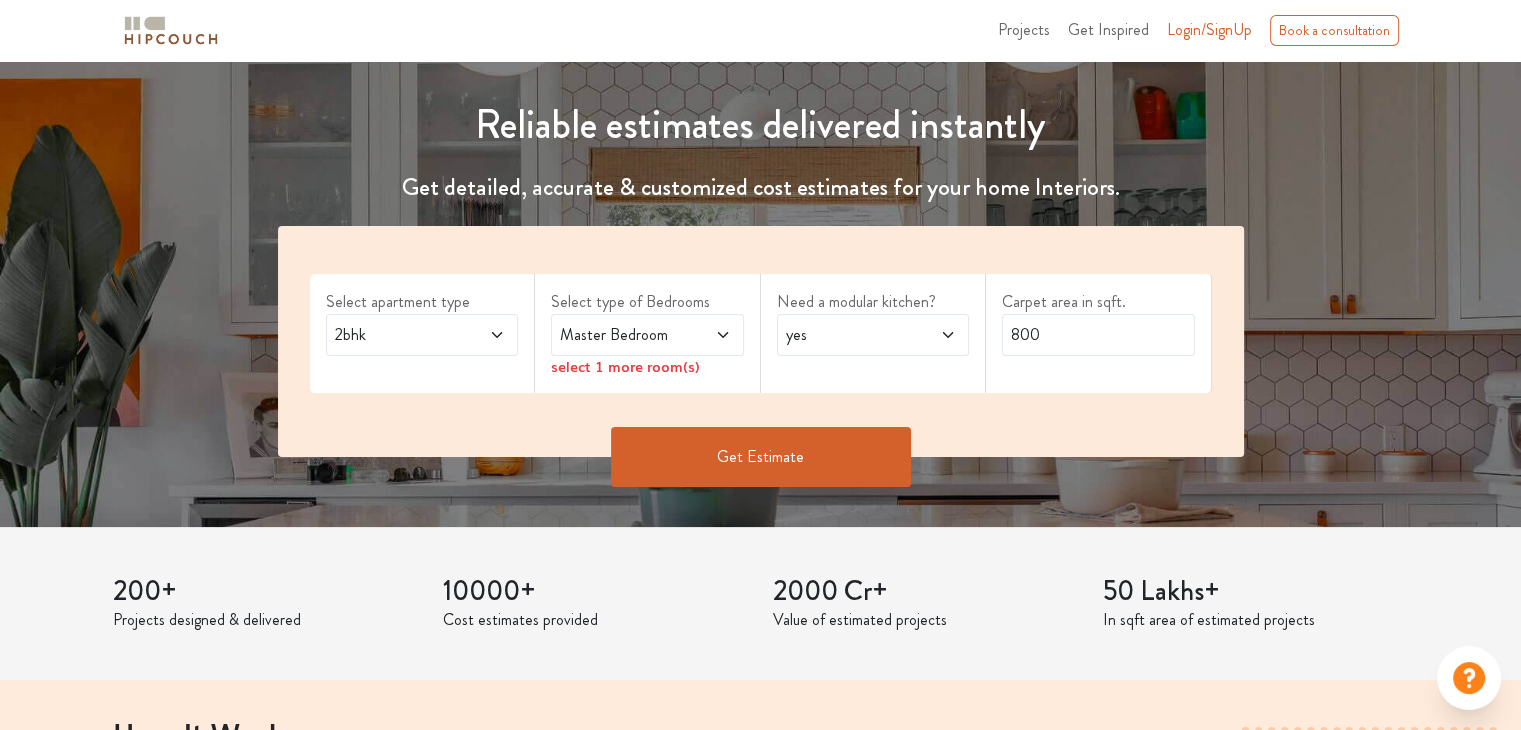 click on "Select apartment type 2bhk Select type of Bedrooms Master Bedroom select 1 more room(s) Need a modular kitchen? yes Carpet area in sqft. 800" at bounding box center [761, 341] 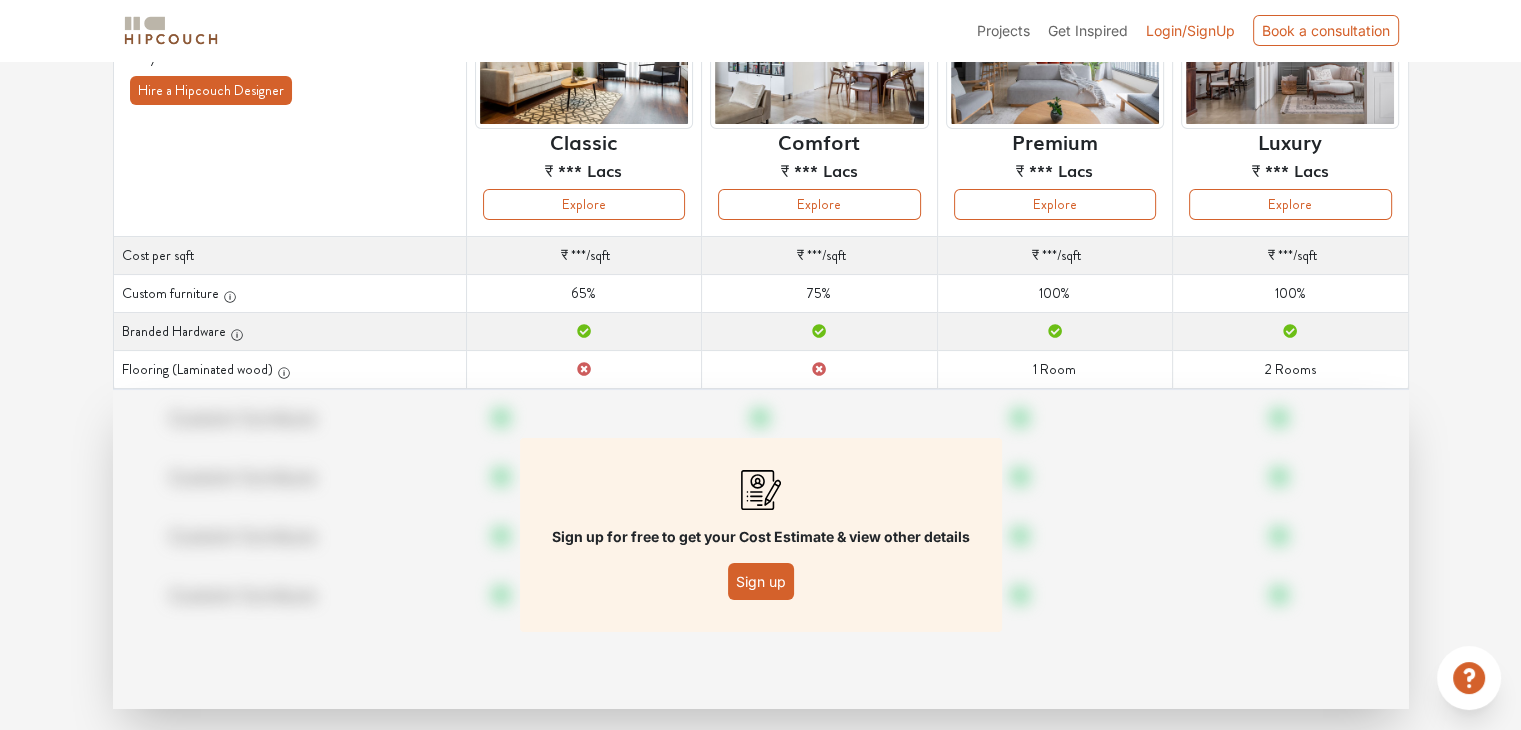 scroll, scrollTop: 253, scrollLeft: 0, axis: vertical 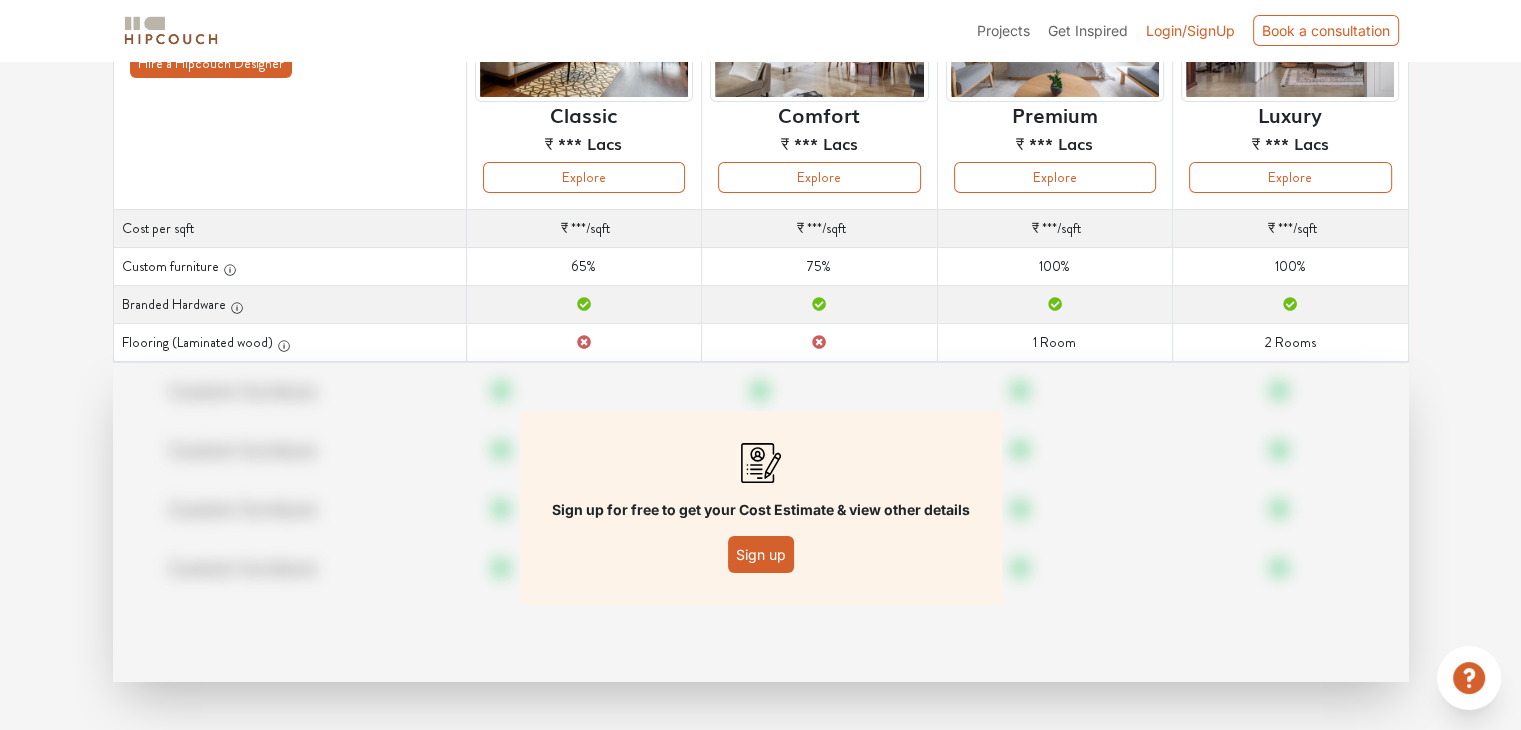click on "Sign up" at bounding box center (761, 554) 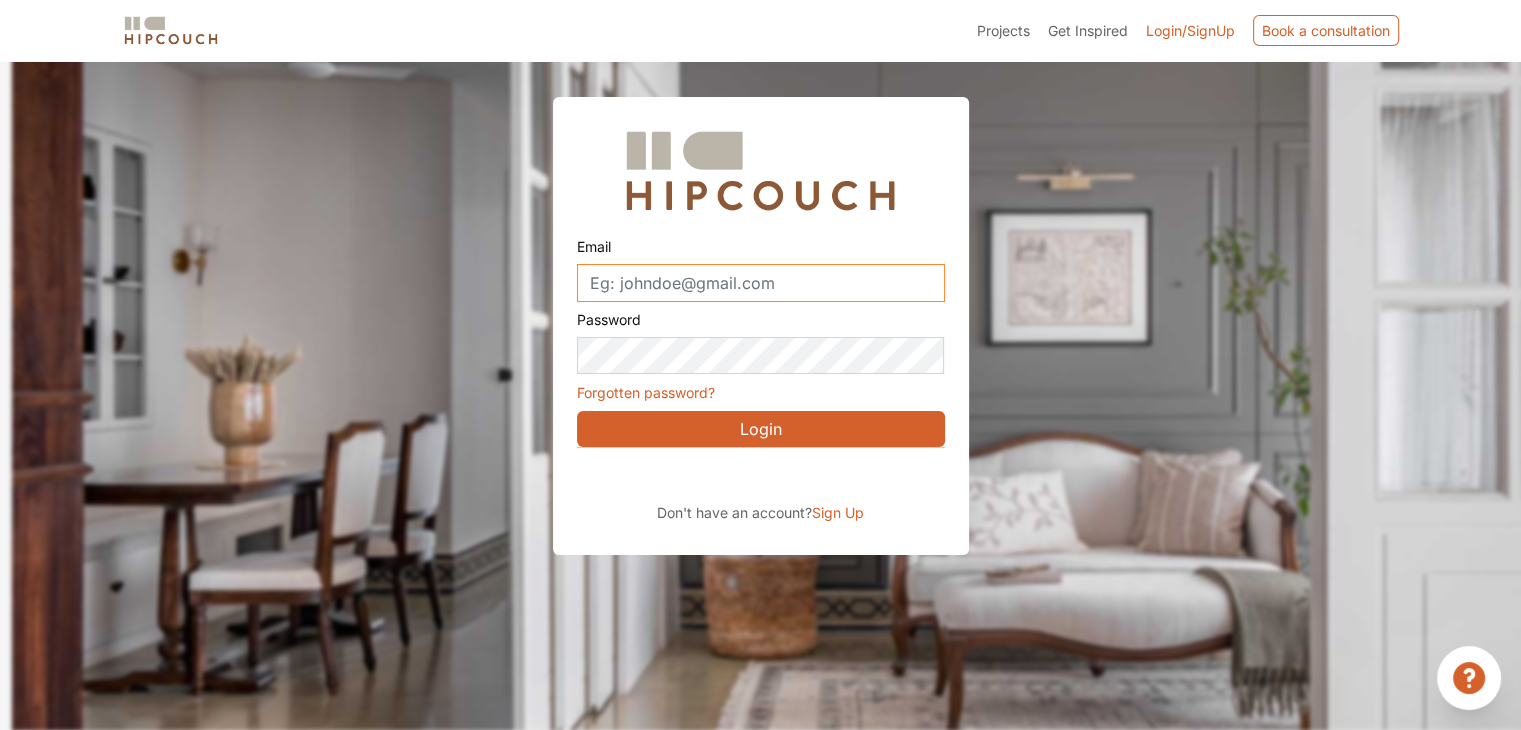 click on "Email" at bounding box center (761, 283) 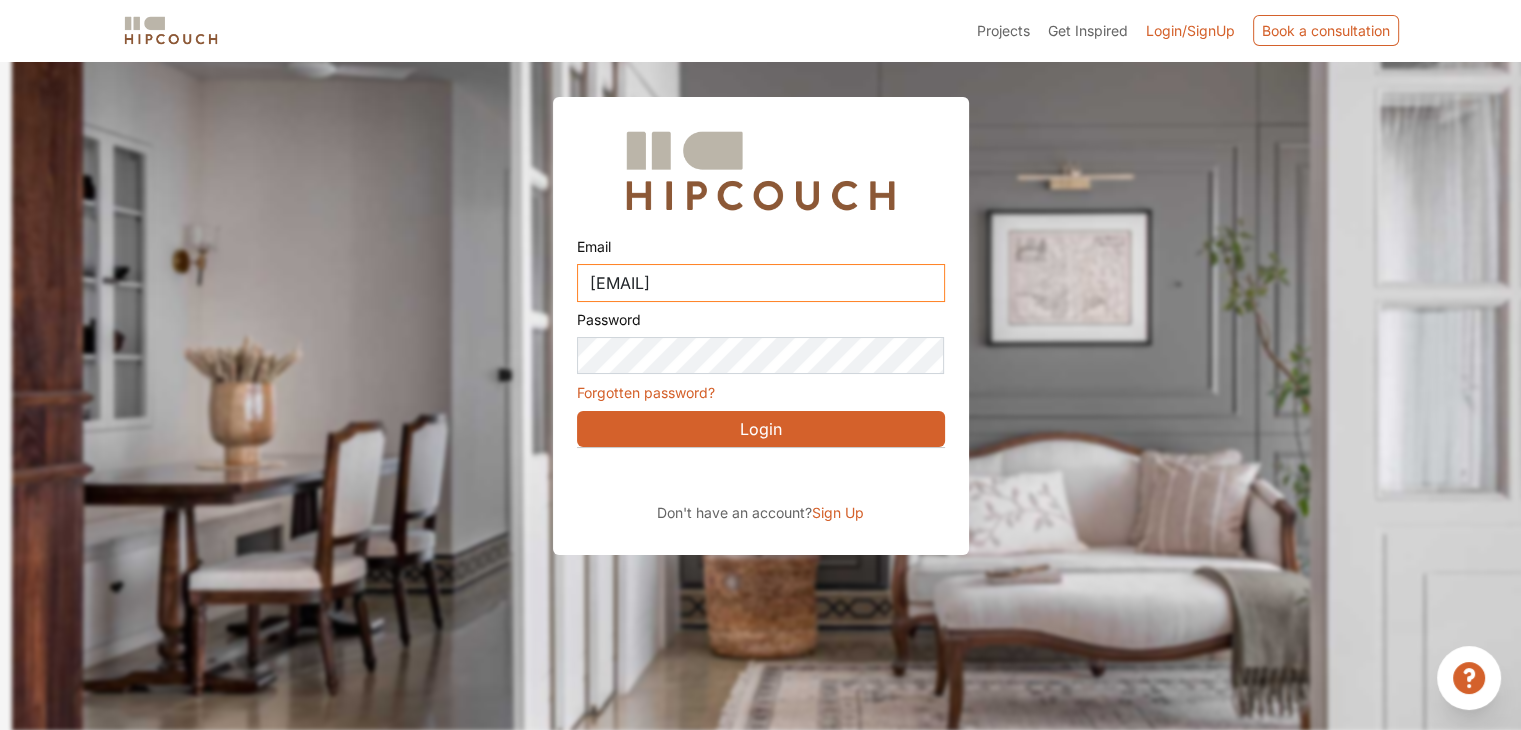 type on "[EMAIL]" 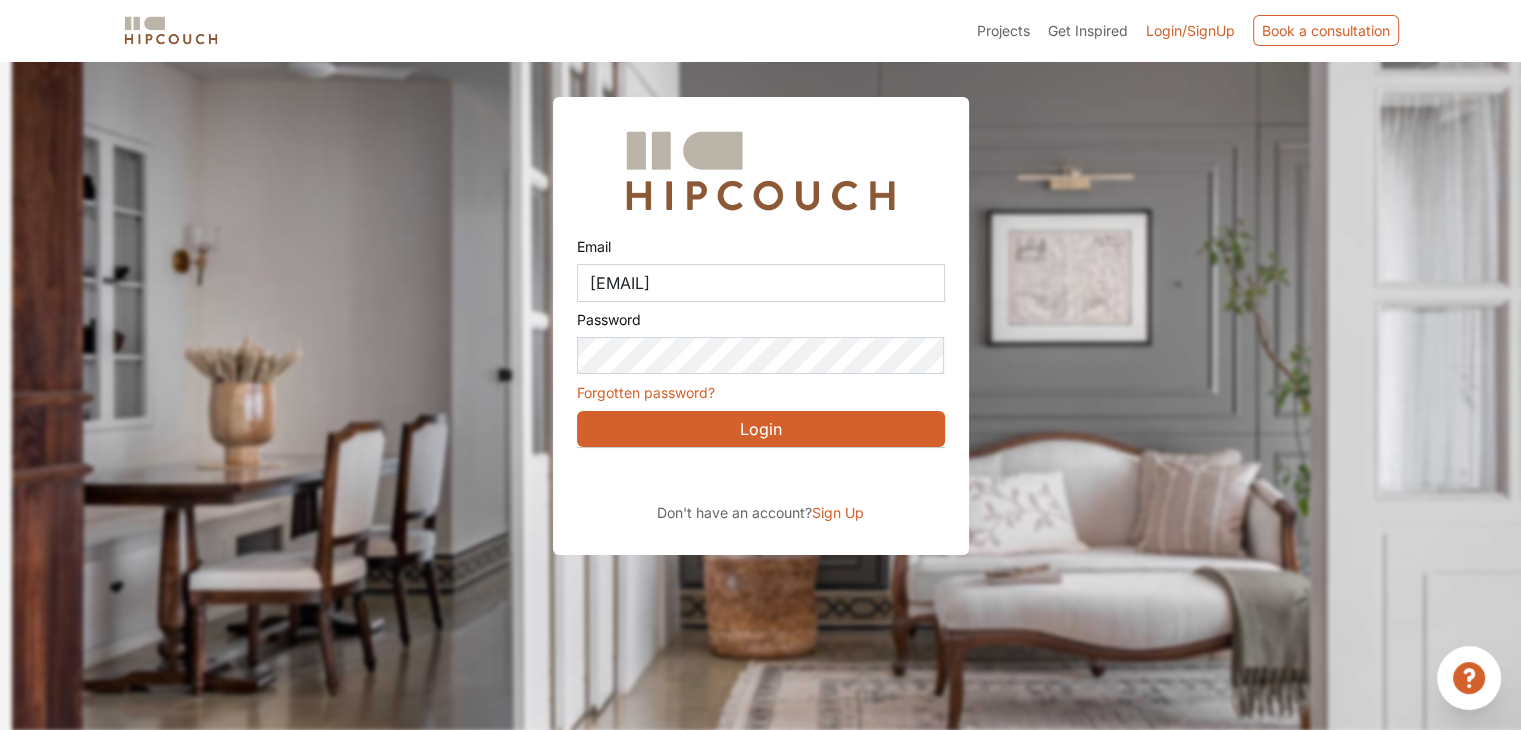 click on "Sign Up" at bounding box center [838, 512] 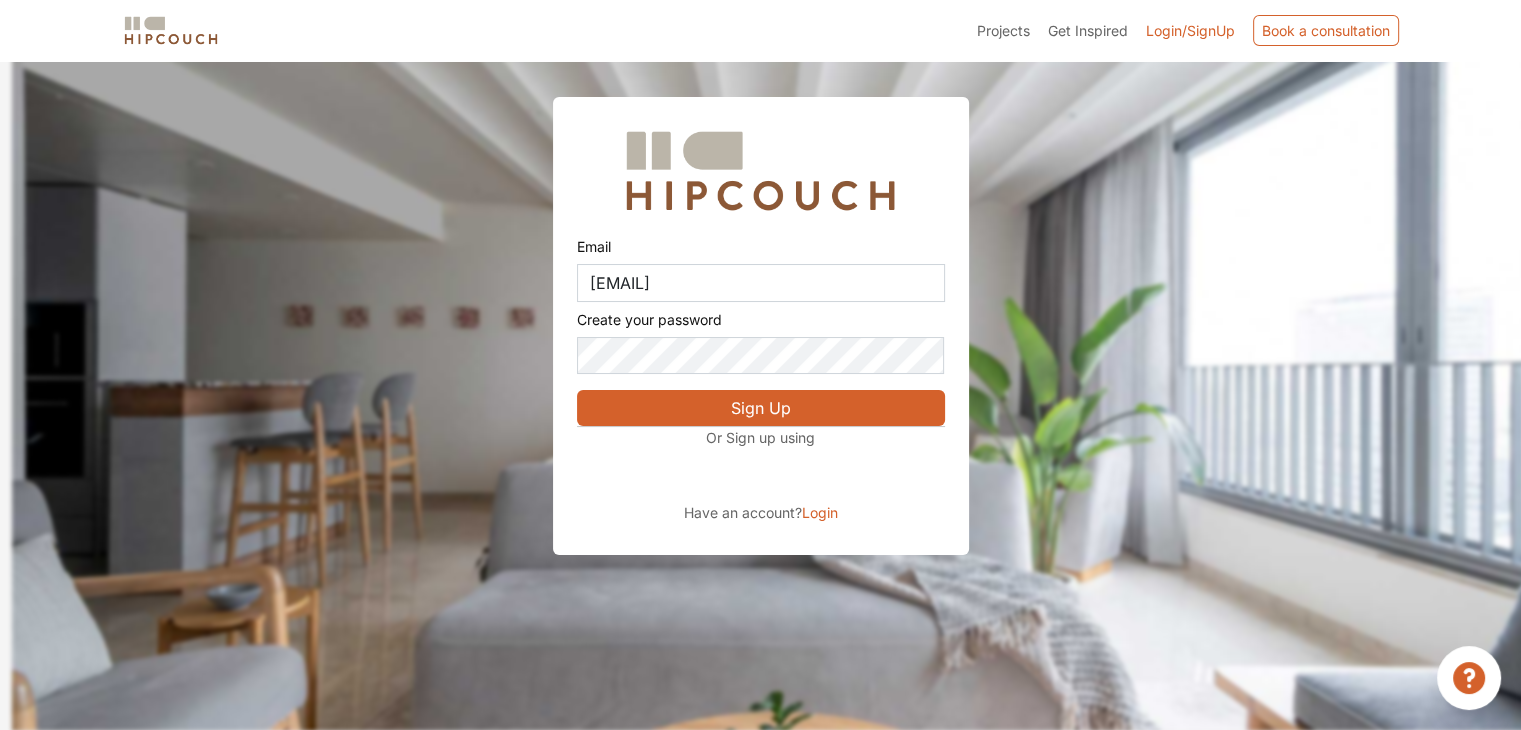 click on "Sign Up" at bounding box center (761, 408) 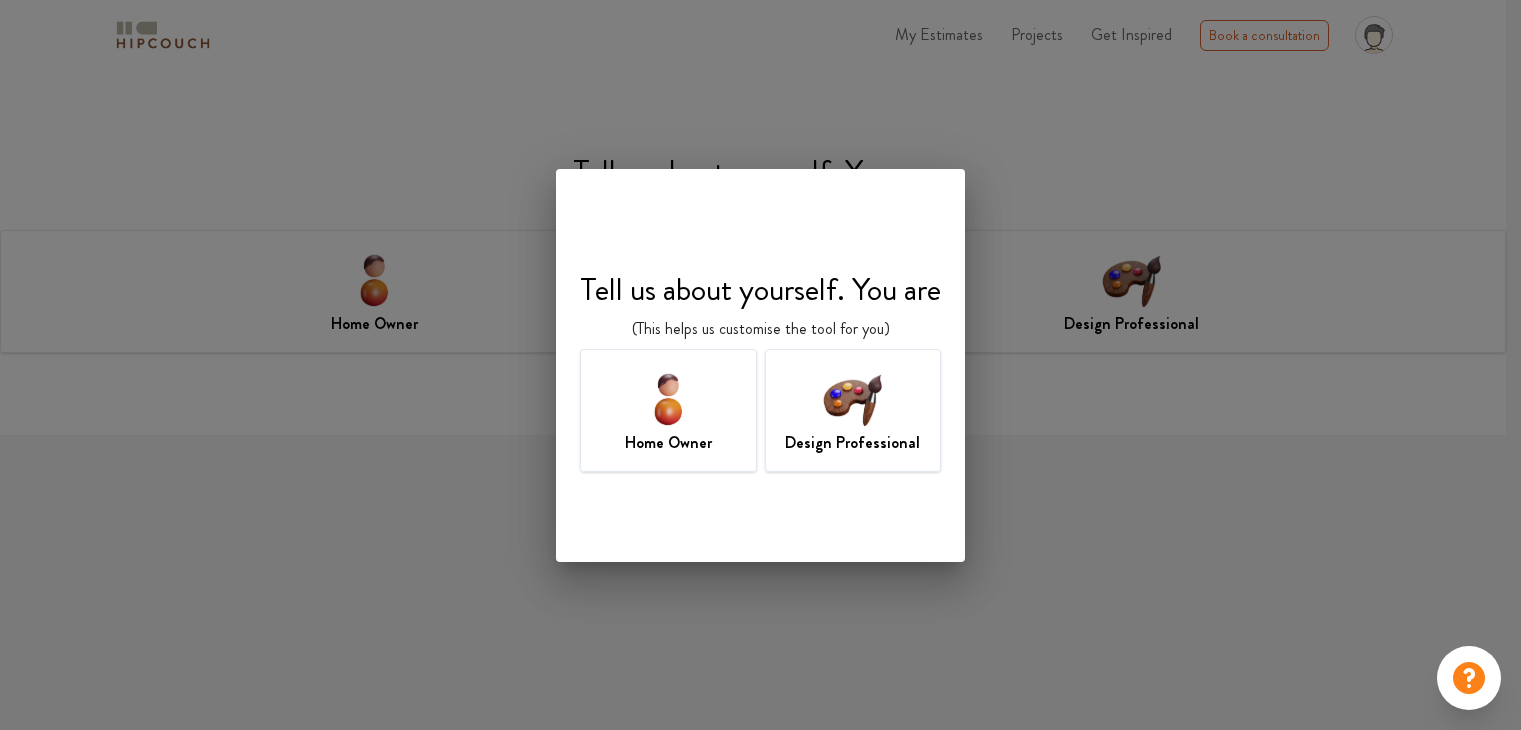 scroll, scrollTop: 0, scrollLeft: 0, axis: both 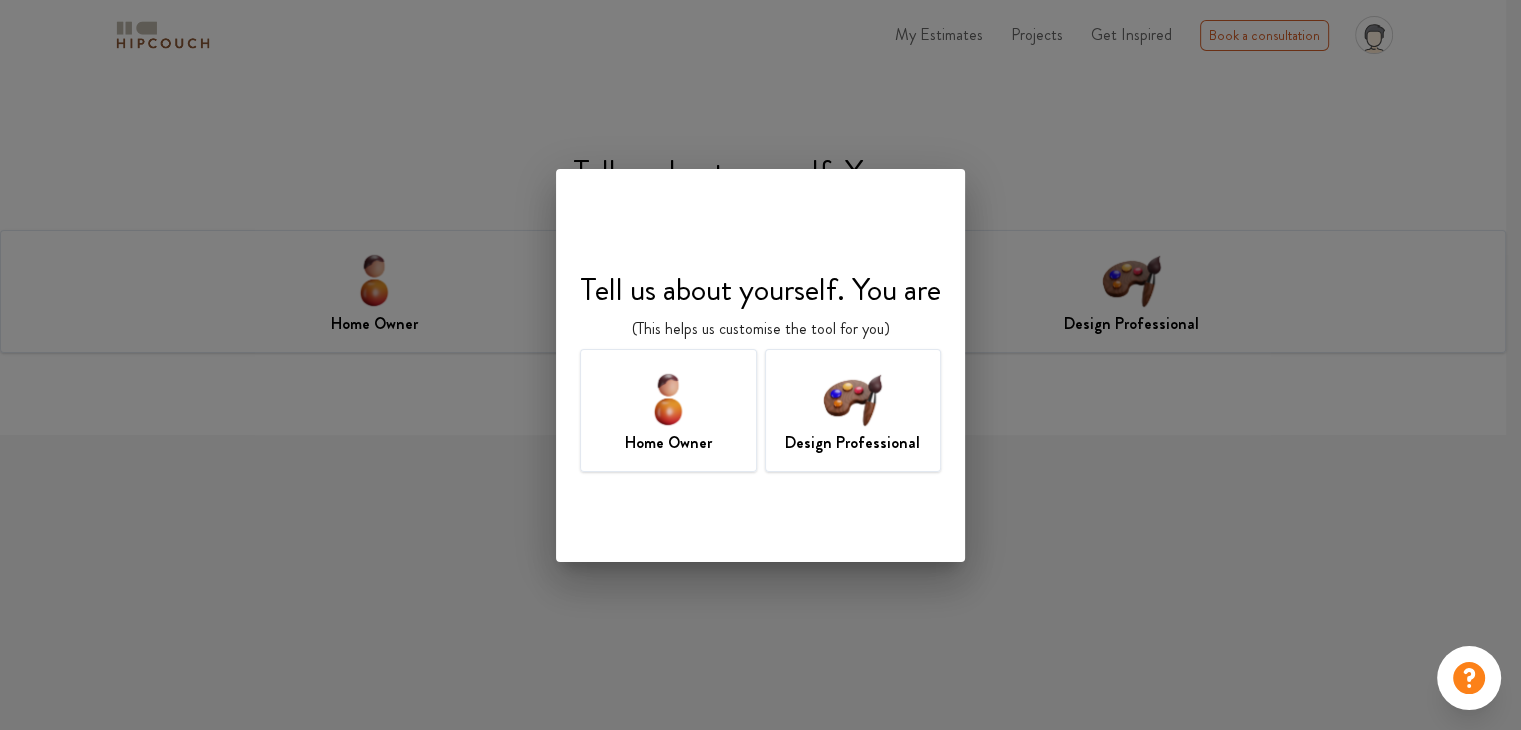 drag, startPoint x: 0, startPoint y: 0, endPoint x: 824, endPoint y: 405, distance: 918.1509 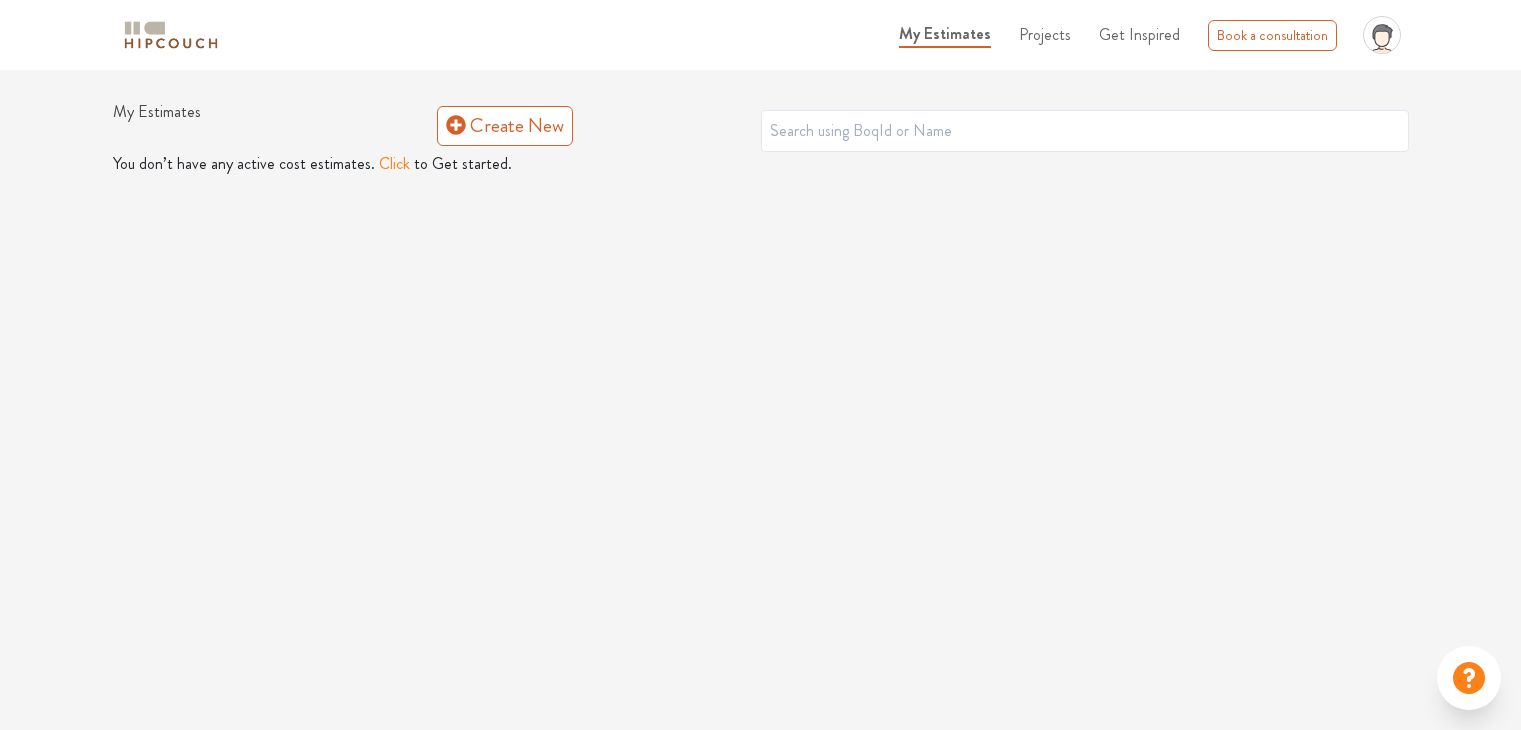 scroll, scrollTop: 0, scrollLeft: 0, axis: both 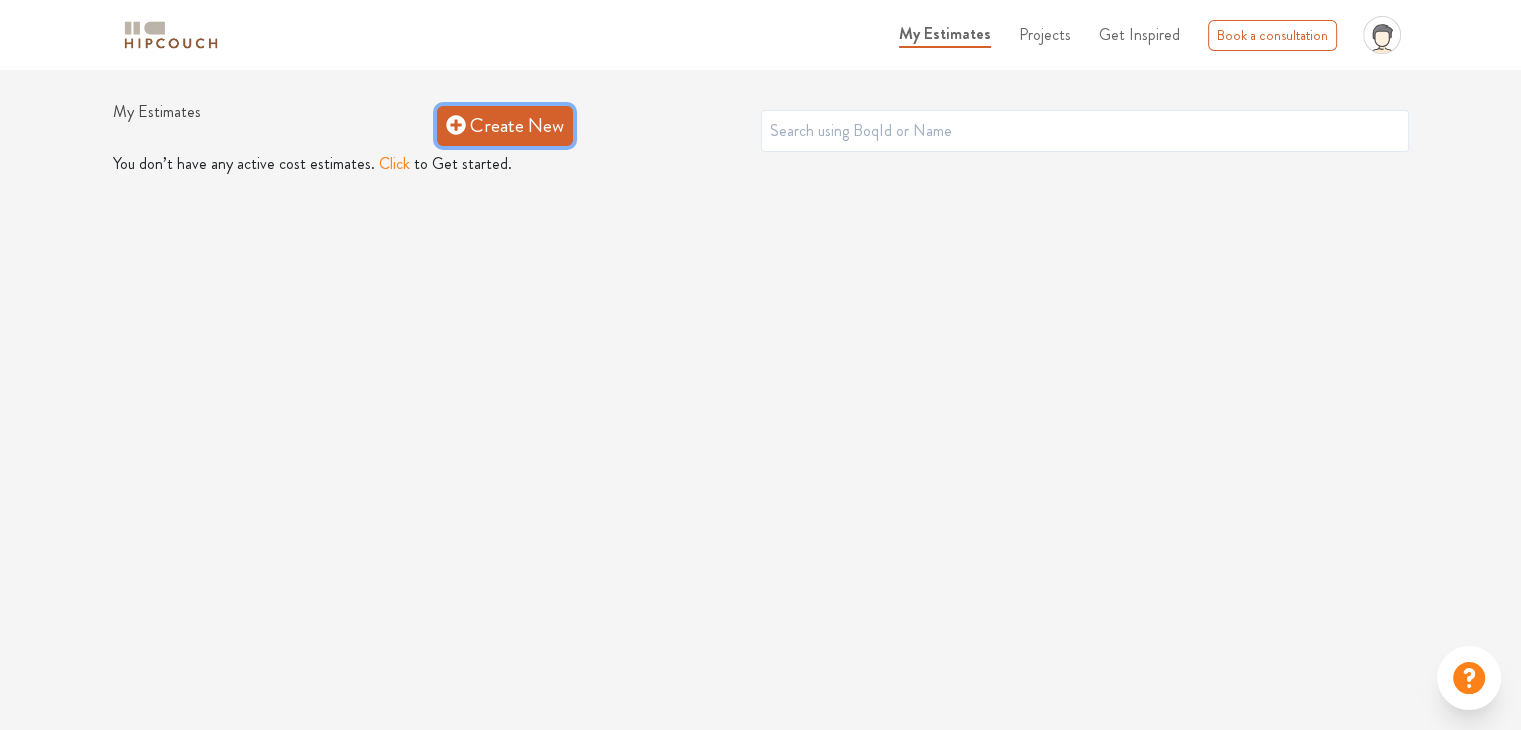 click on "Create New" at bounding box center (505, 126) 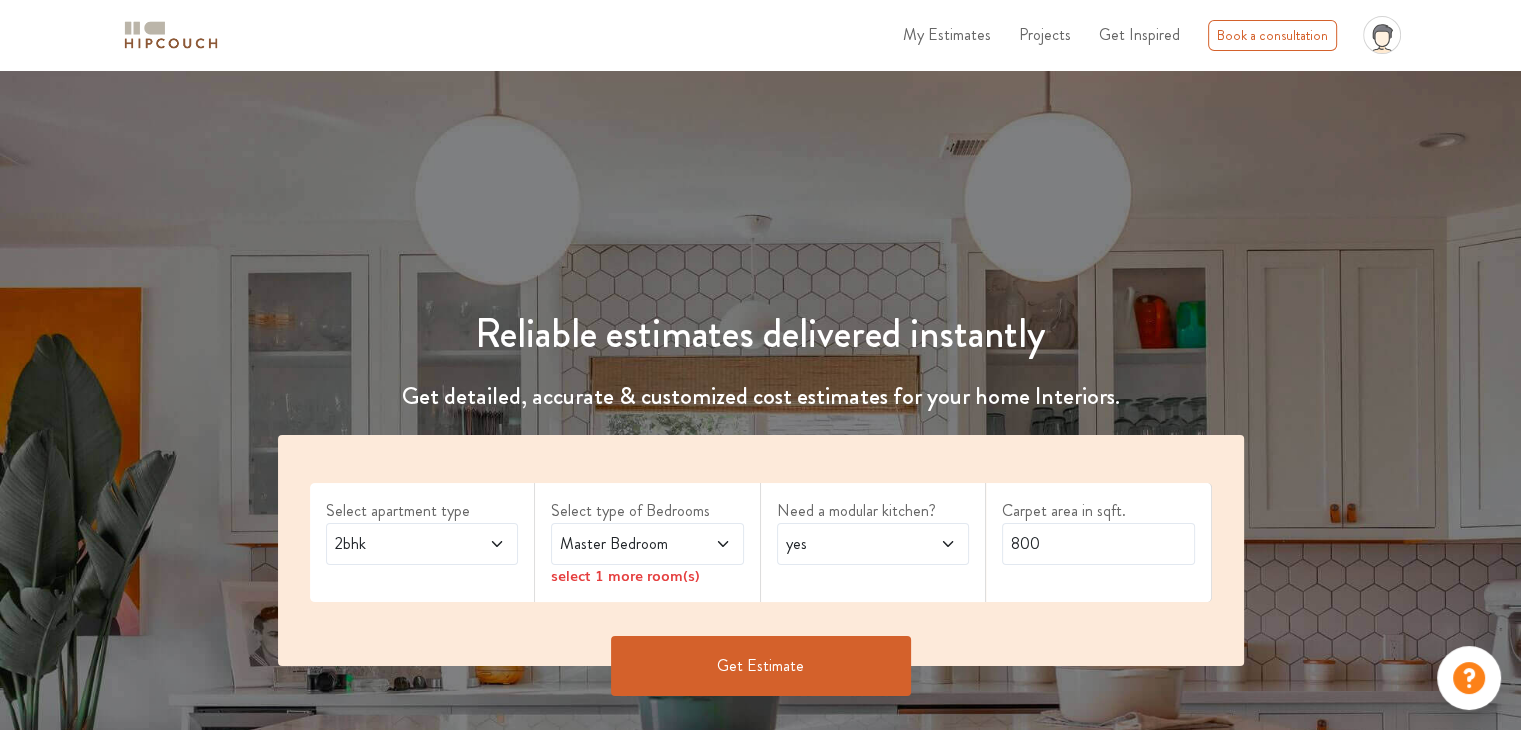 scroll, scrollTop: 100, scrollLeft: 0, axis: vertical 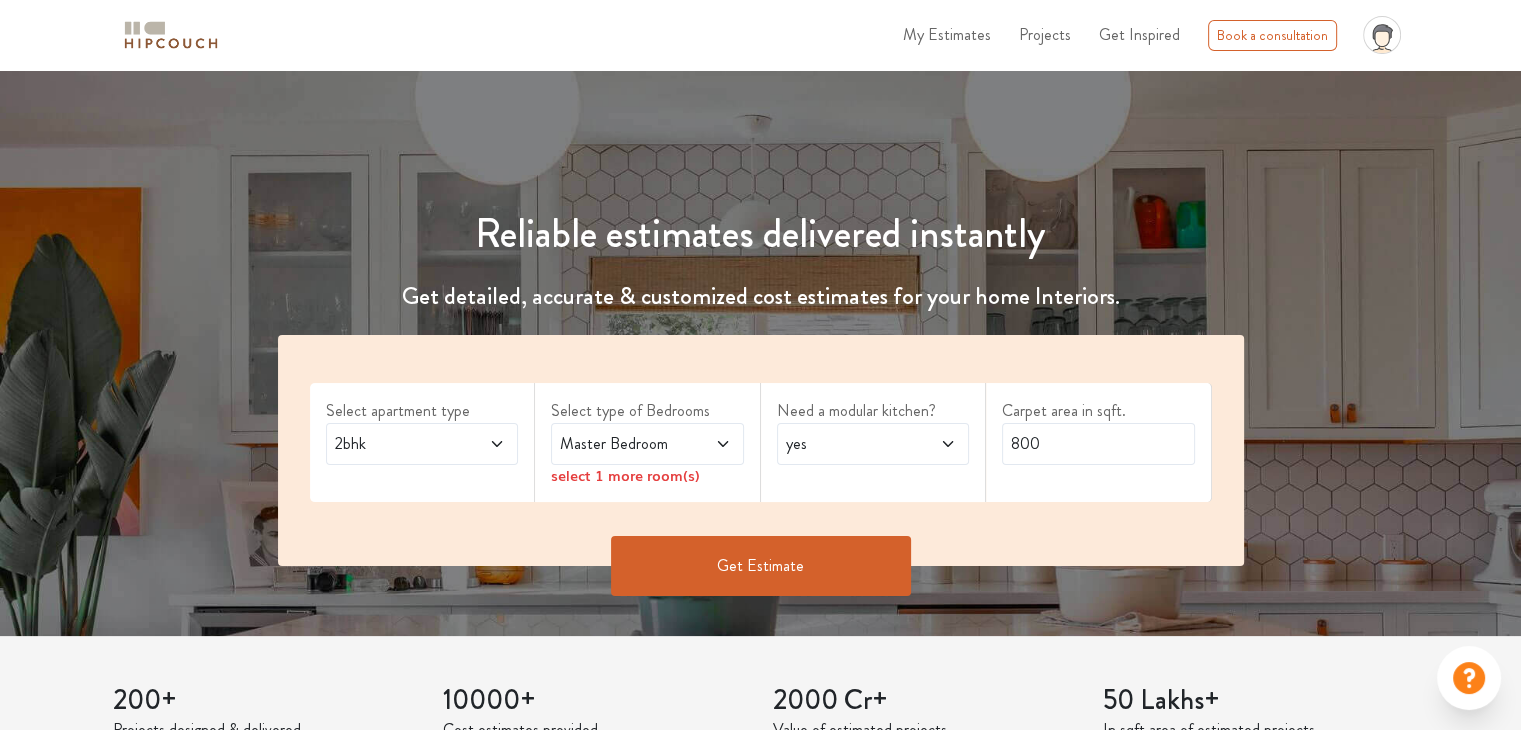 click on "Get Estimate" at bounding box center (761, 566) 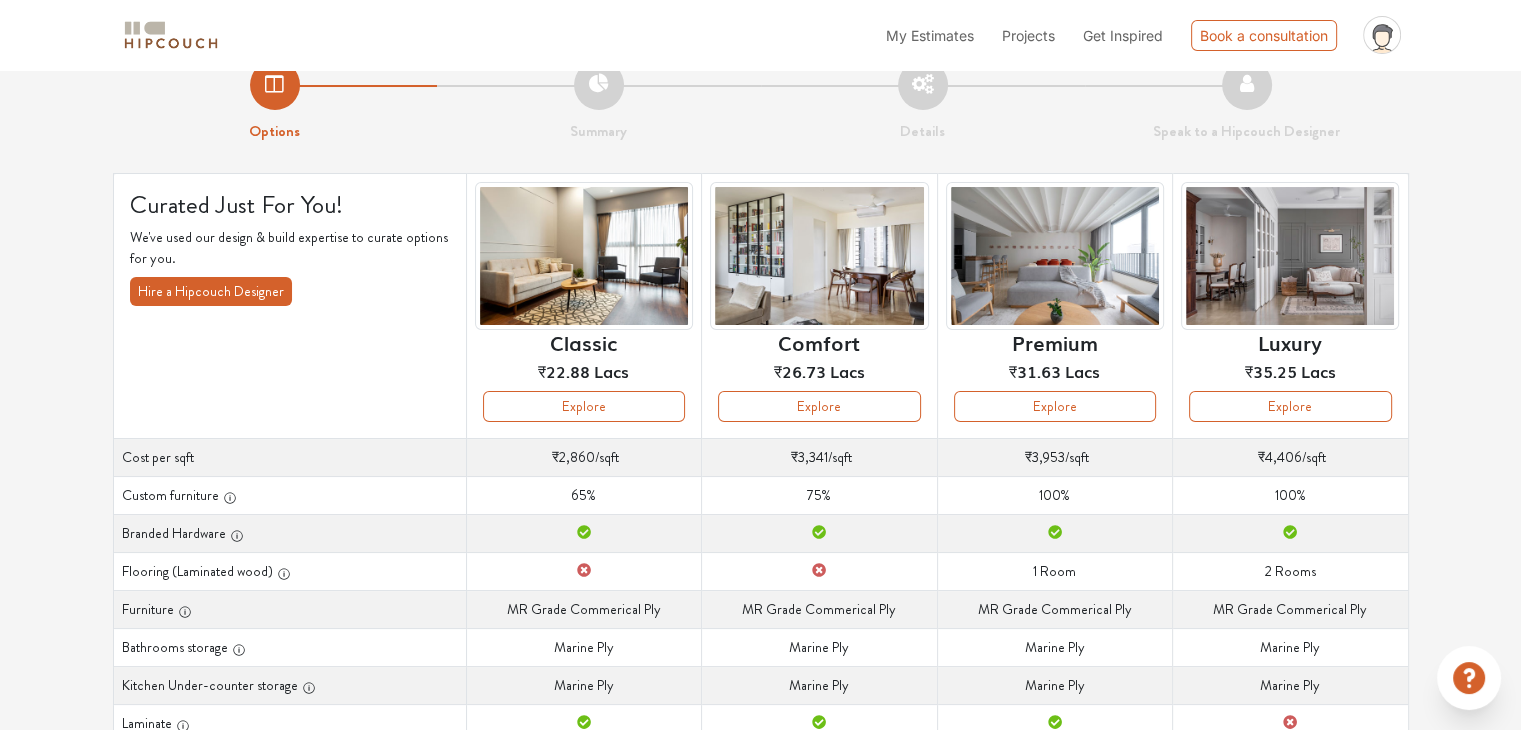 scroll, scrollTop: 0, scrollLeft: 0, axis: both 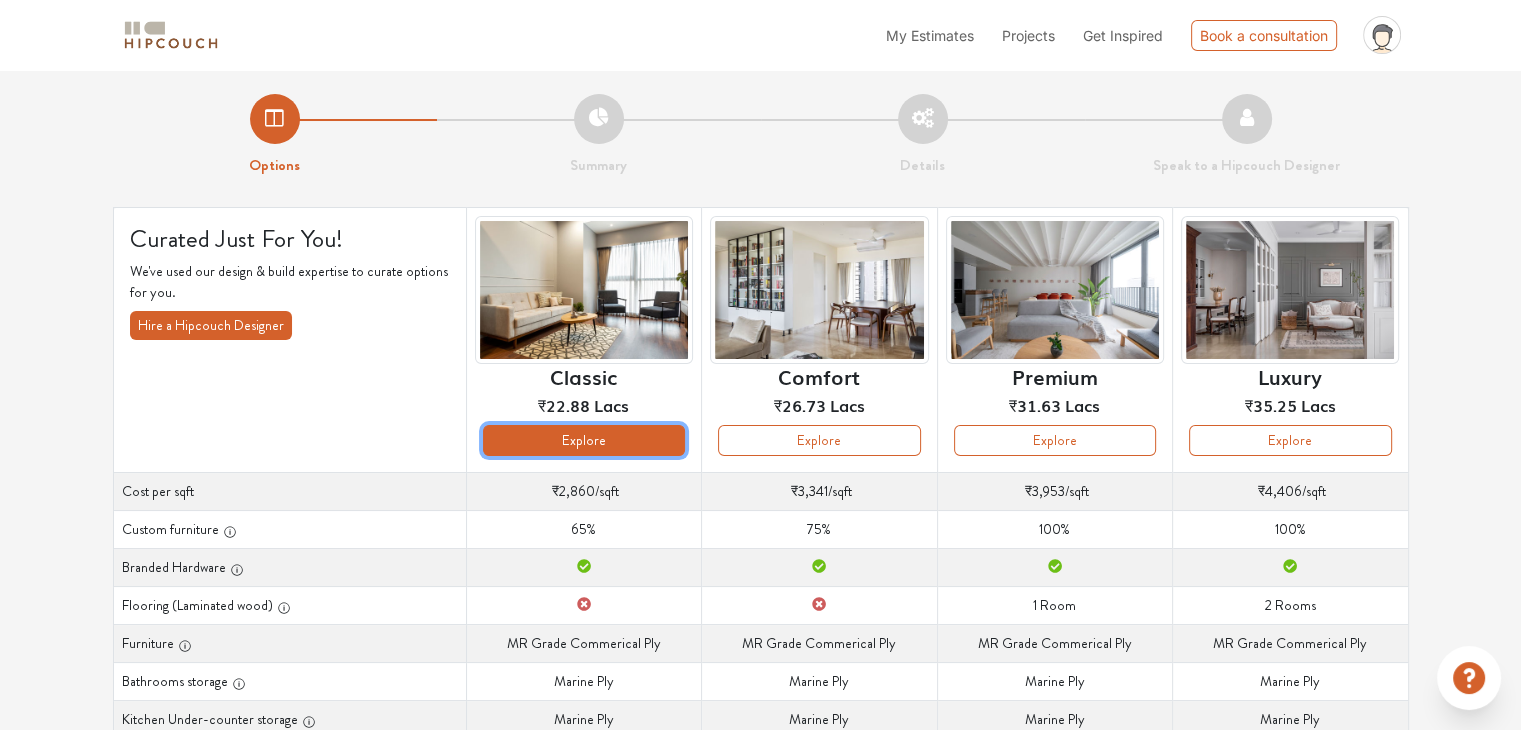 click on "Explore" at bounding box center (584, 440) 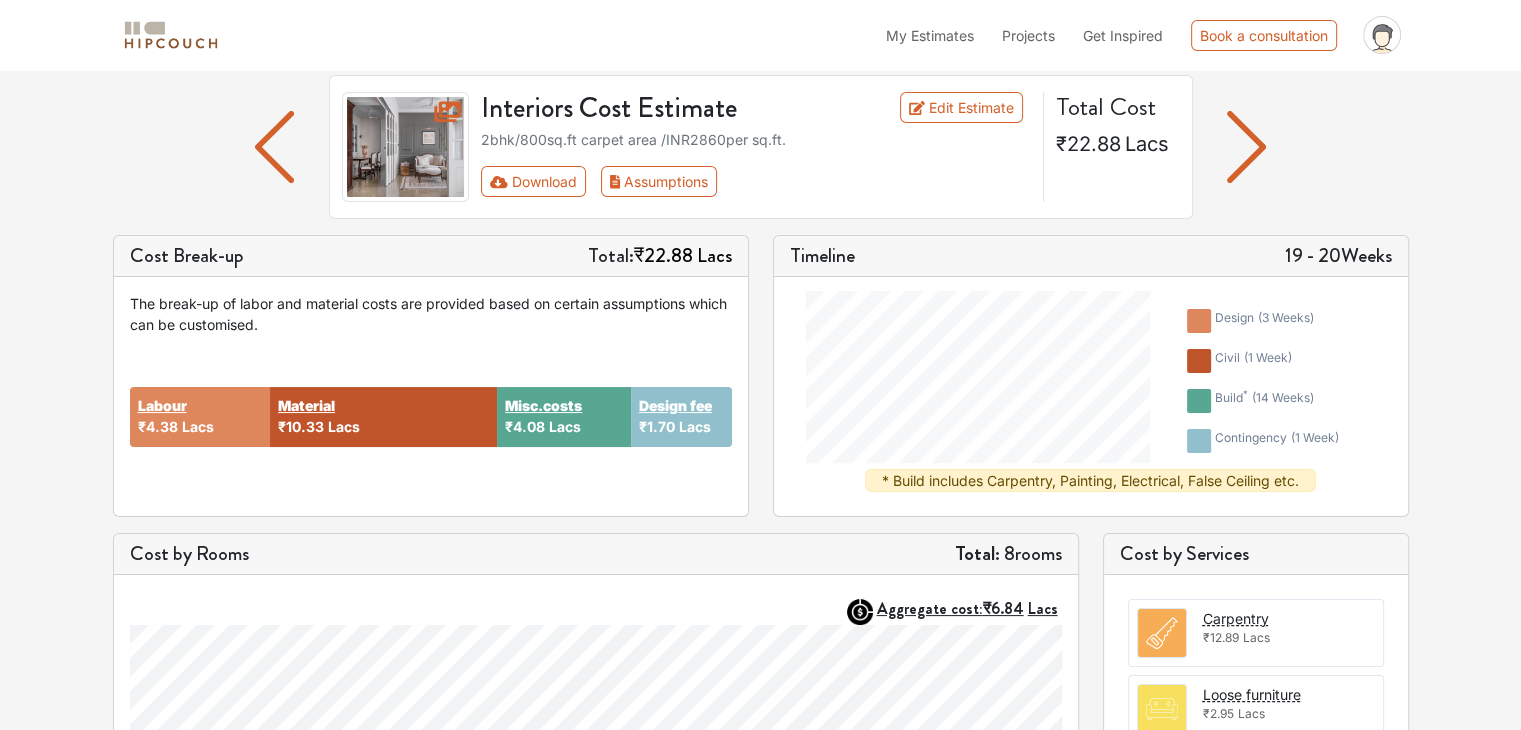 scroll, scrollTop: 0, scrollLeft: 0, axis: both 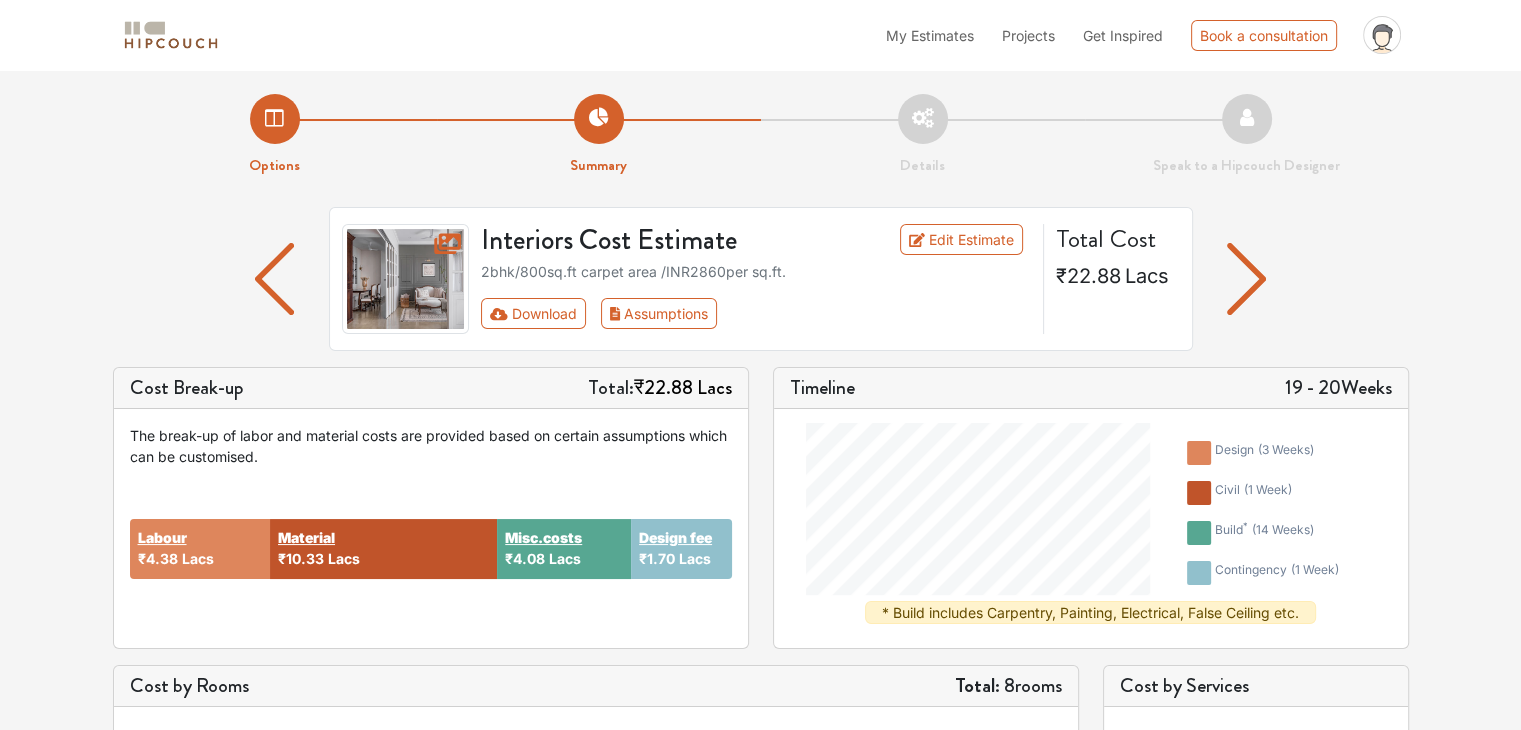 click at bounding box center [1246, 279] 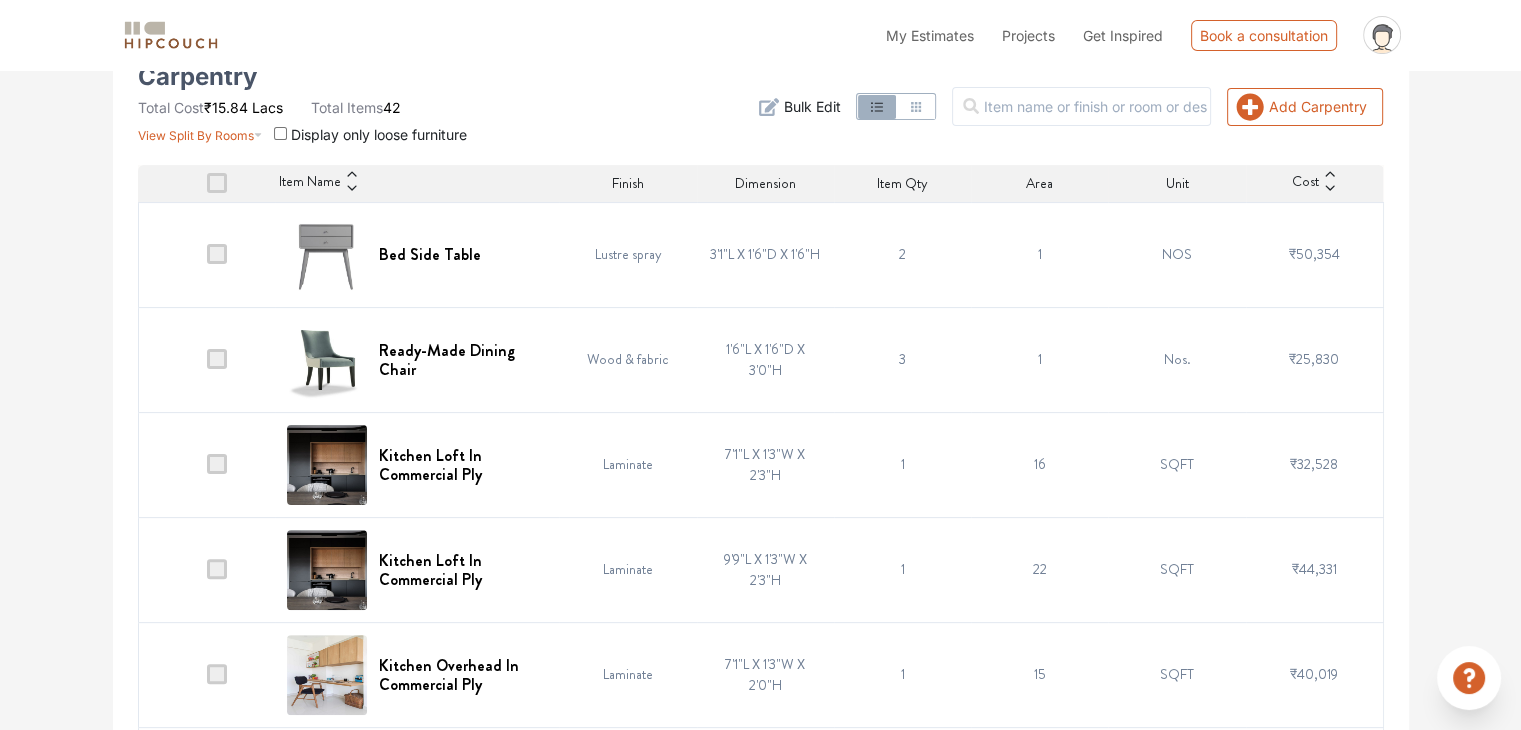 scroll, scrollTop: 400, scrollLeft: 0, axis: vertical 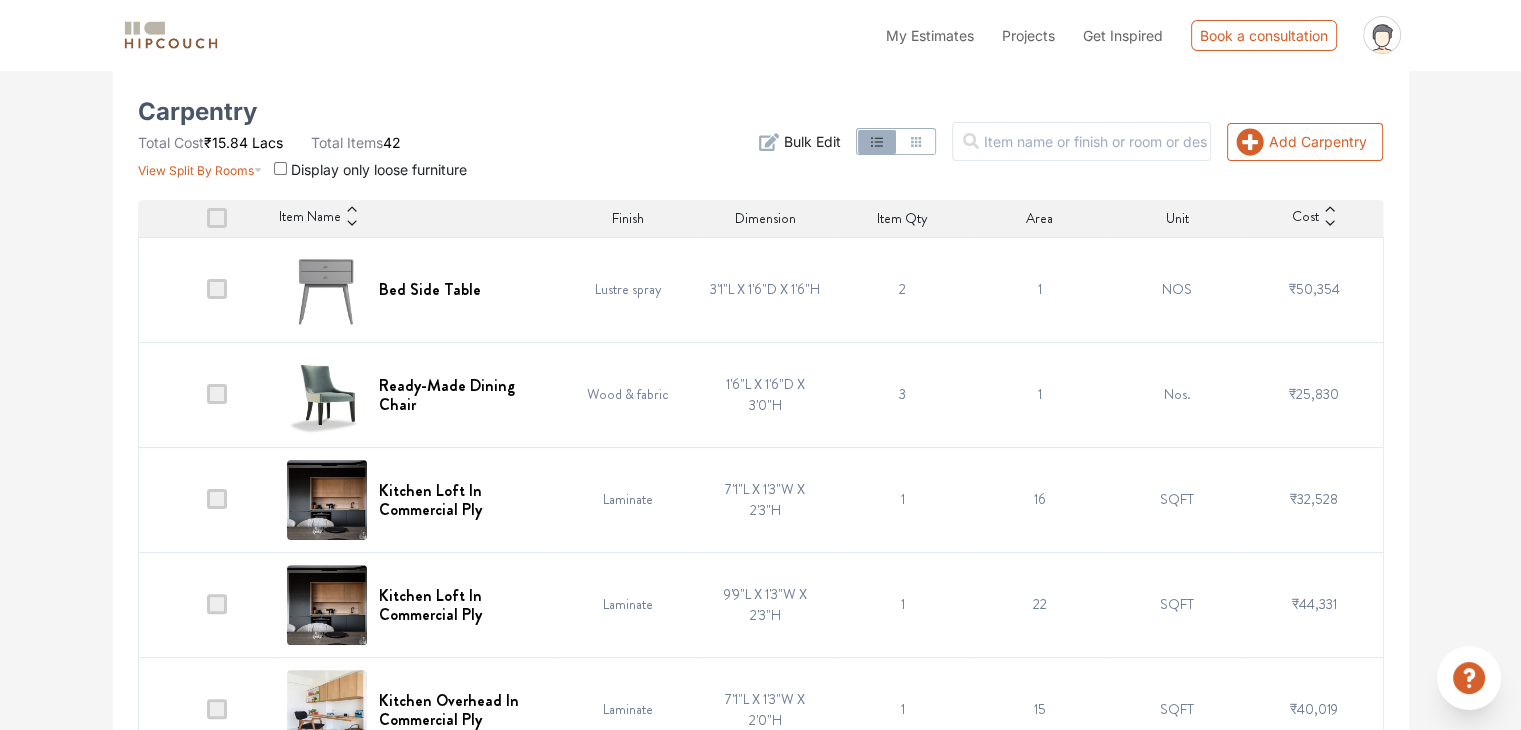 click at bounding box center [217, 289] 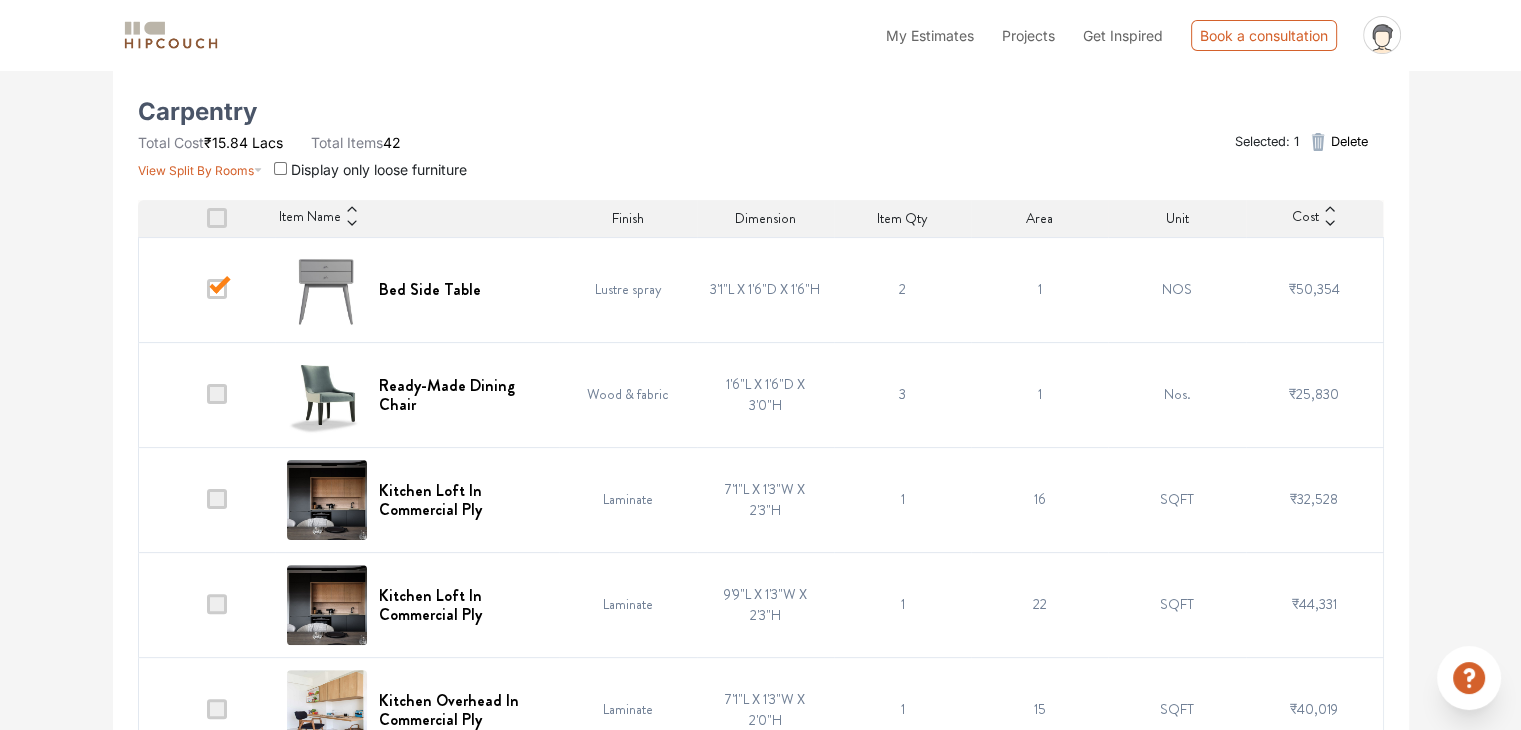 click at bounding box center [217, 289] 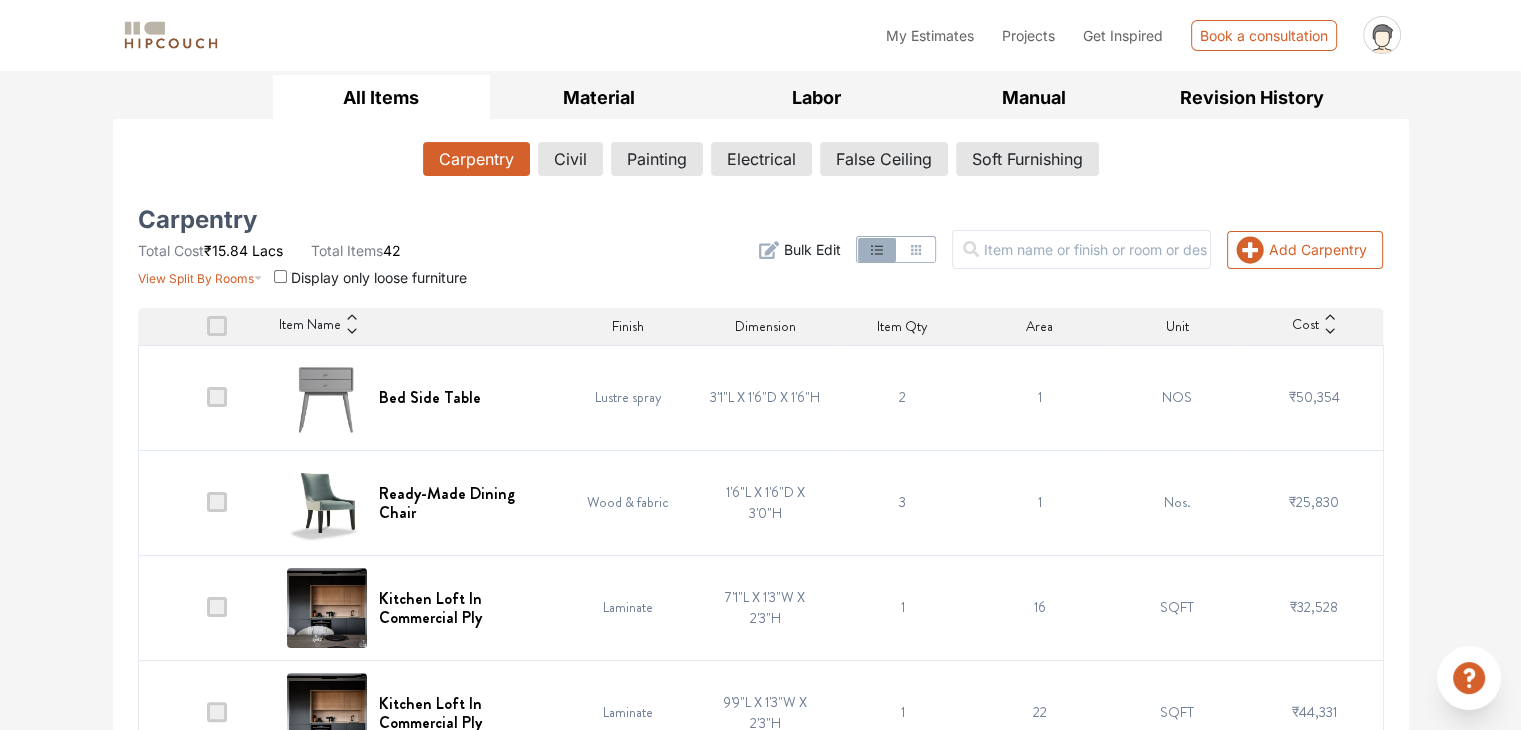 scroll, scrollTop: 300, scrollLeft: 0, axis: vertical 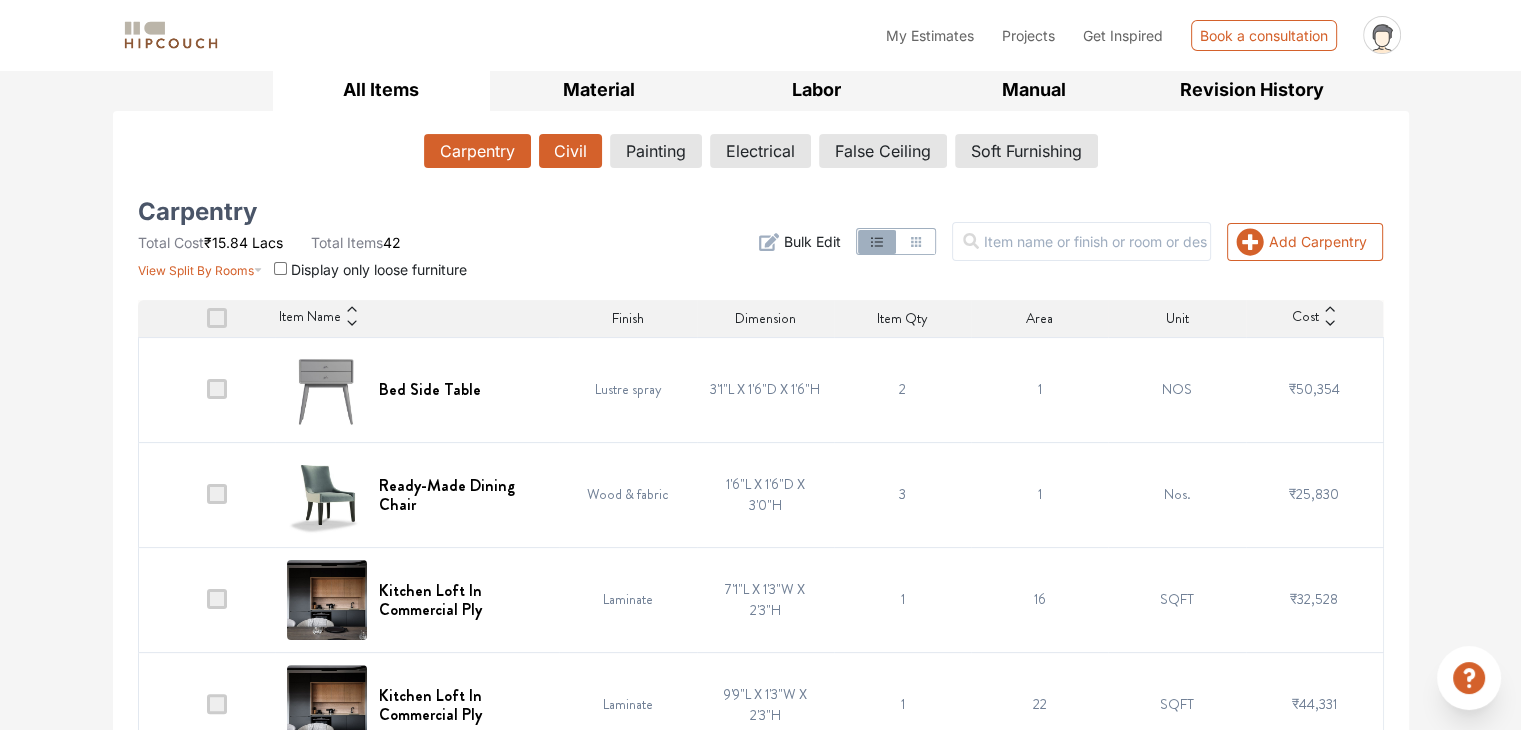 click on "Civil" at bounding box center [570, 151] 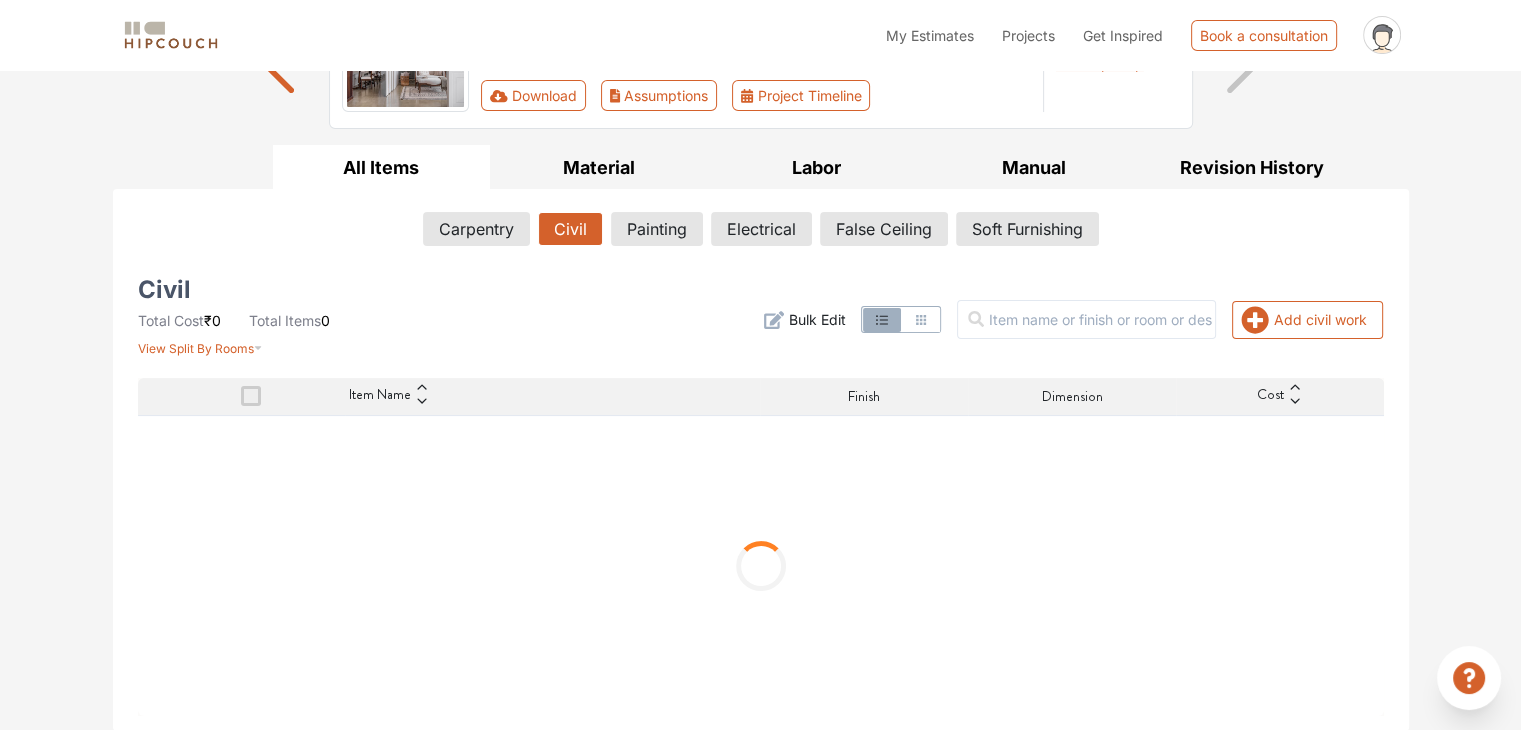 scroll, scrollTop: 132, scrollLeft: 0, axis: vertical 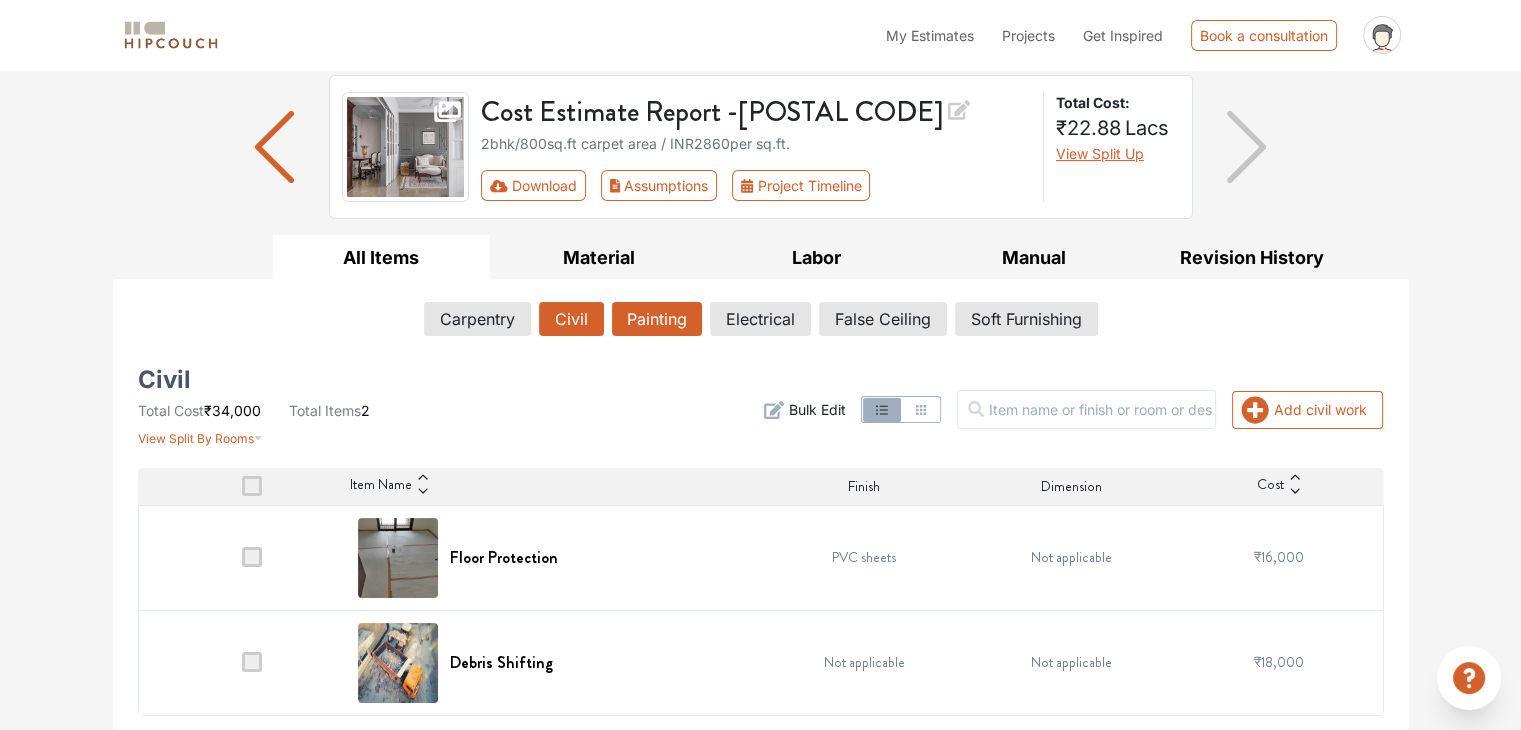 click on "Painting" at bounding box center [657, 319] 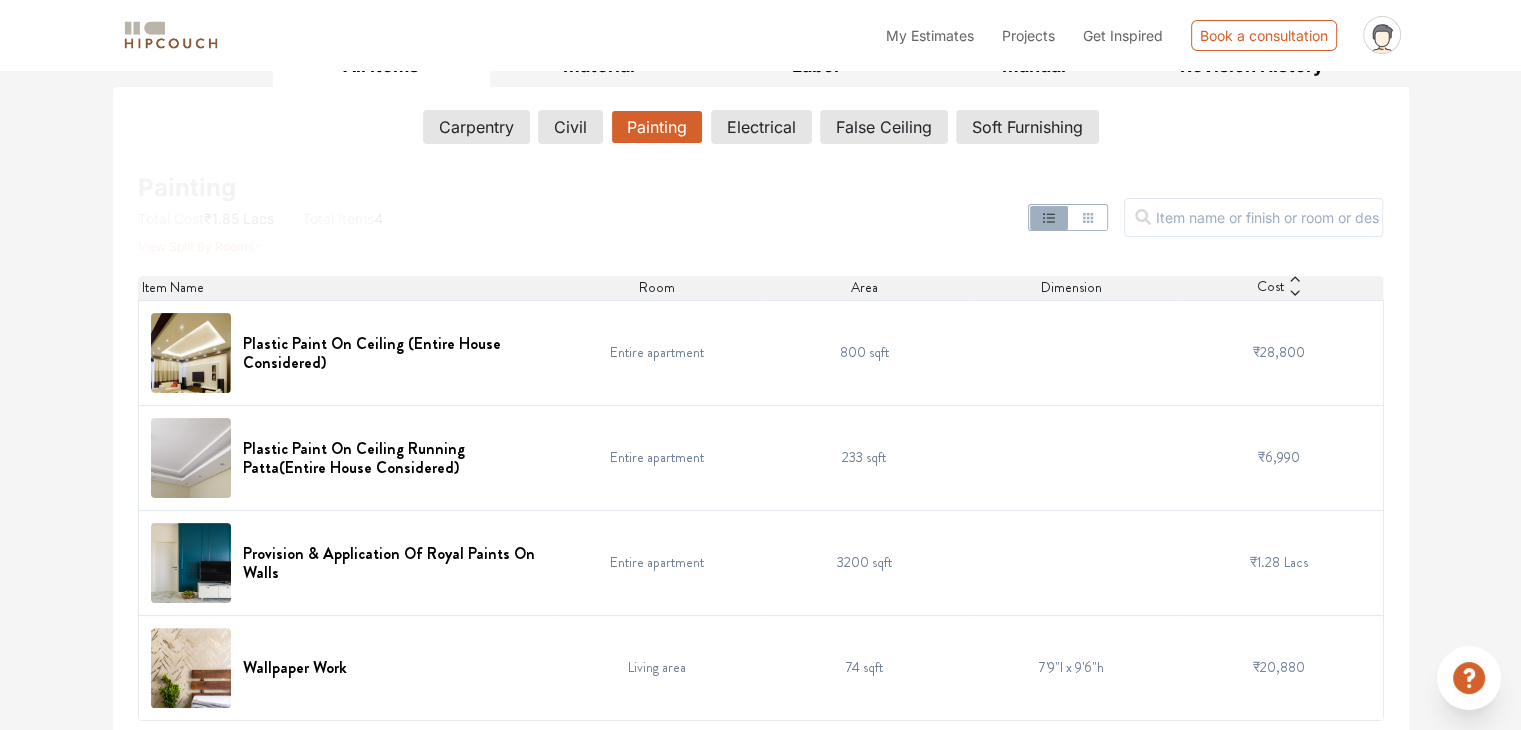 scroll, scrollTop: 328, scrollLeft: 0, axis: vertical 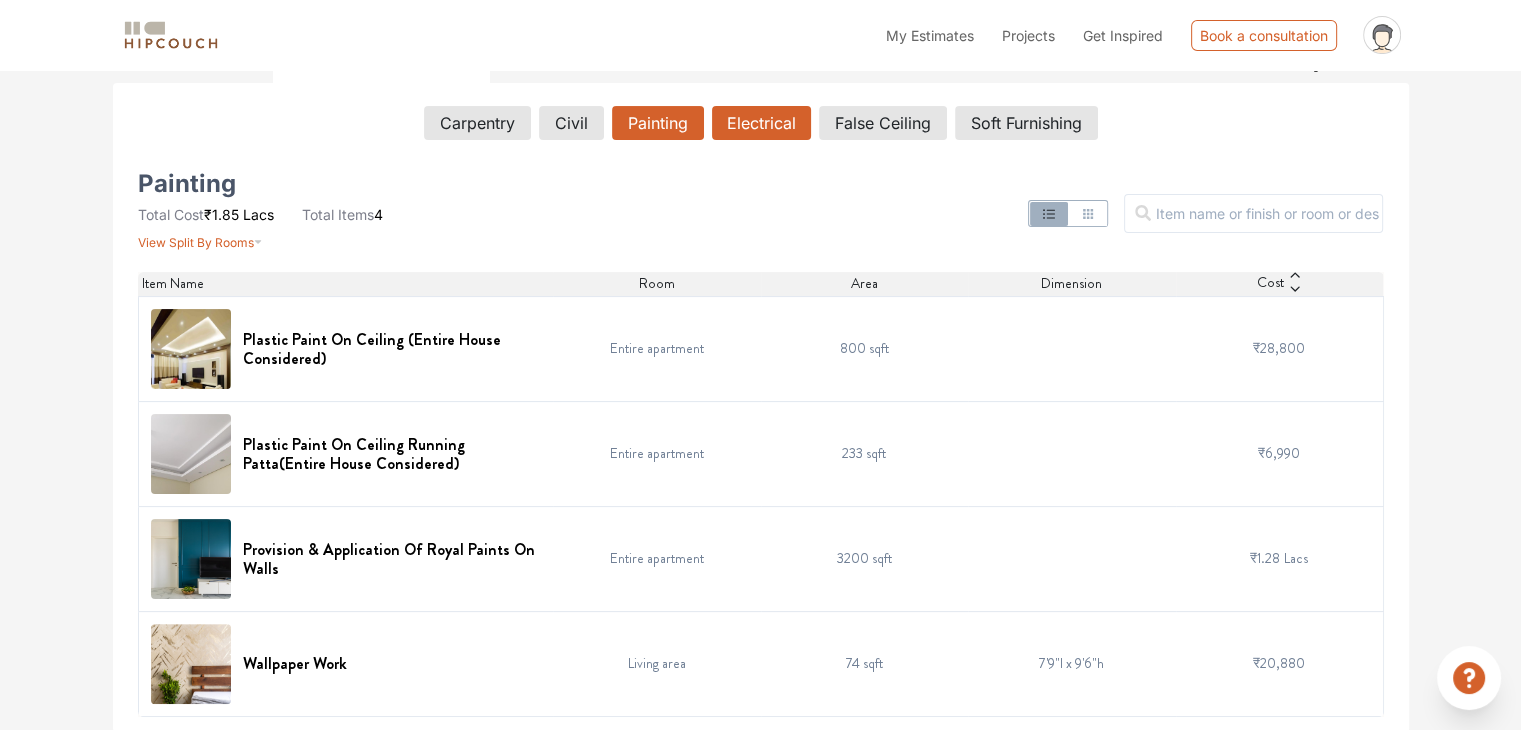click on "Electrical" at bounding box center [761, 123] 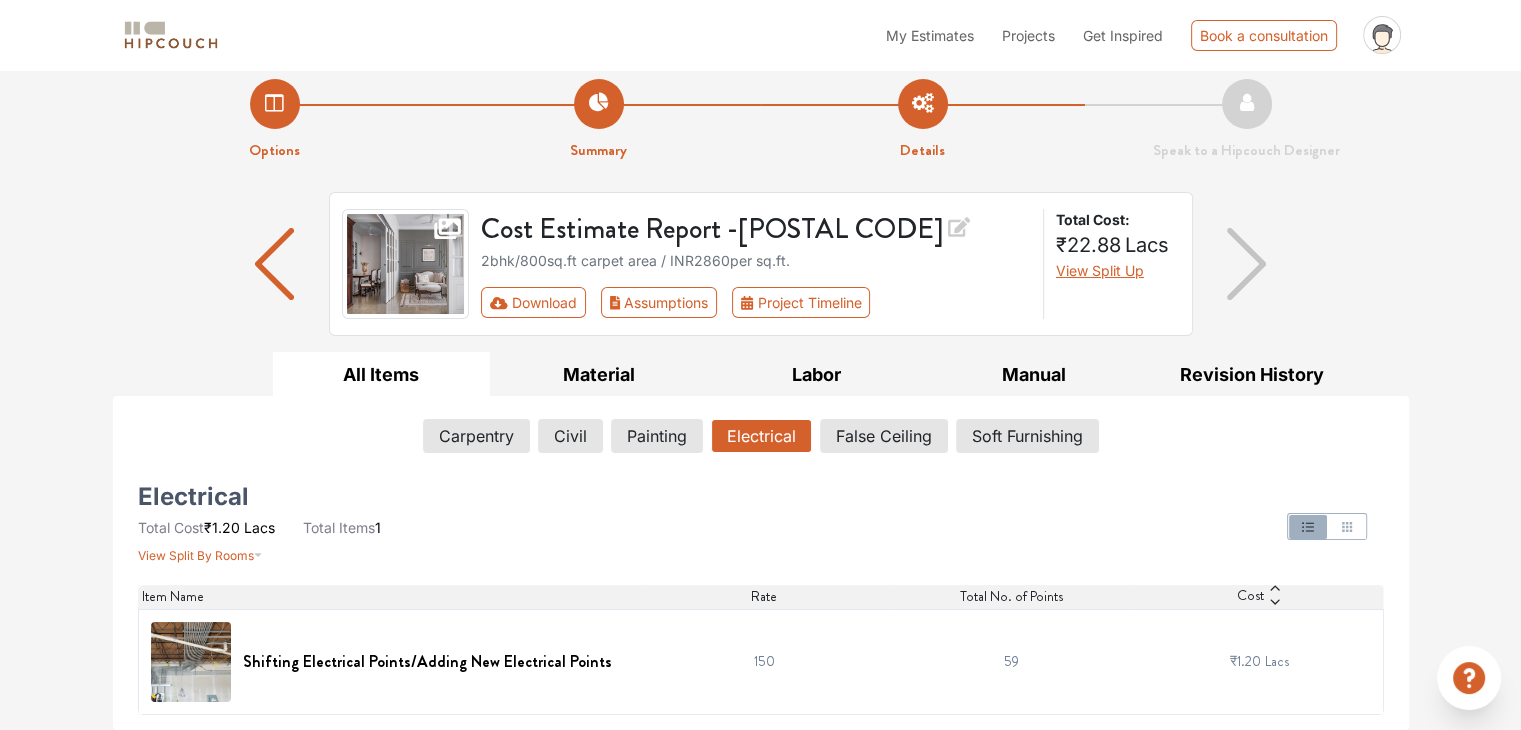 scroll, scrollTop: 14, scrollLeft: 0, axis: vertical 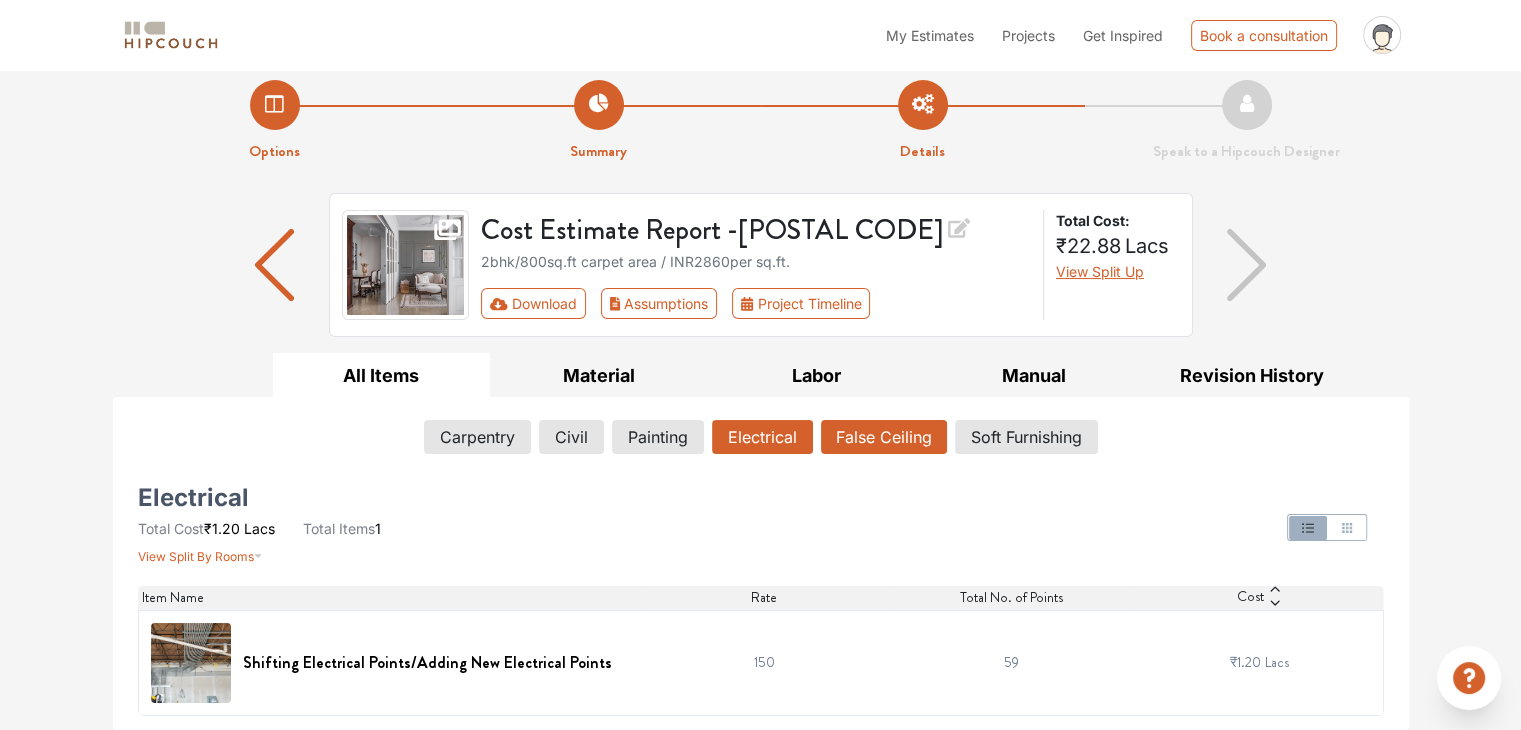 click on "False Ceiling" at bounding box center (884, 437) 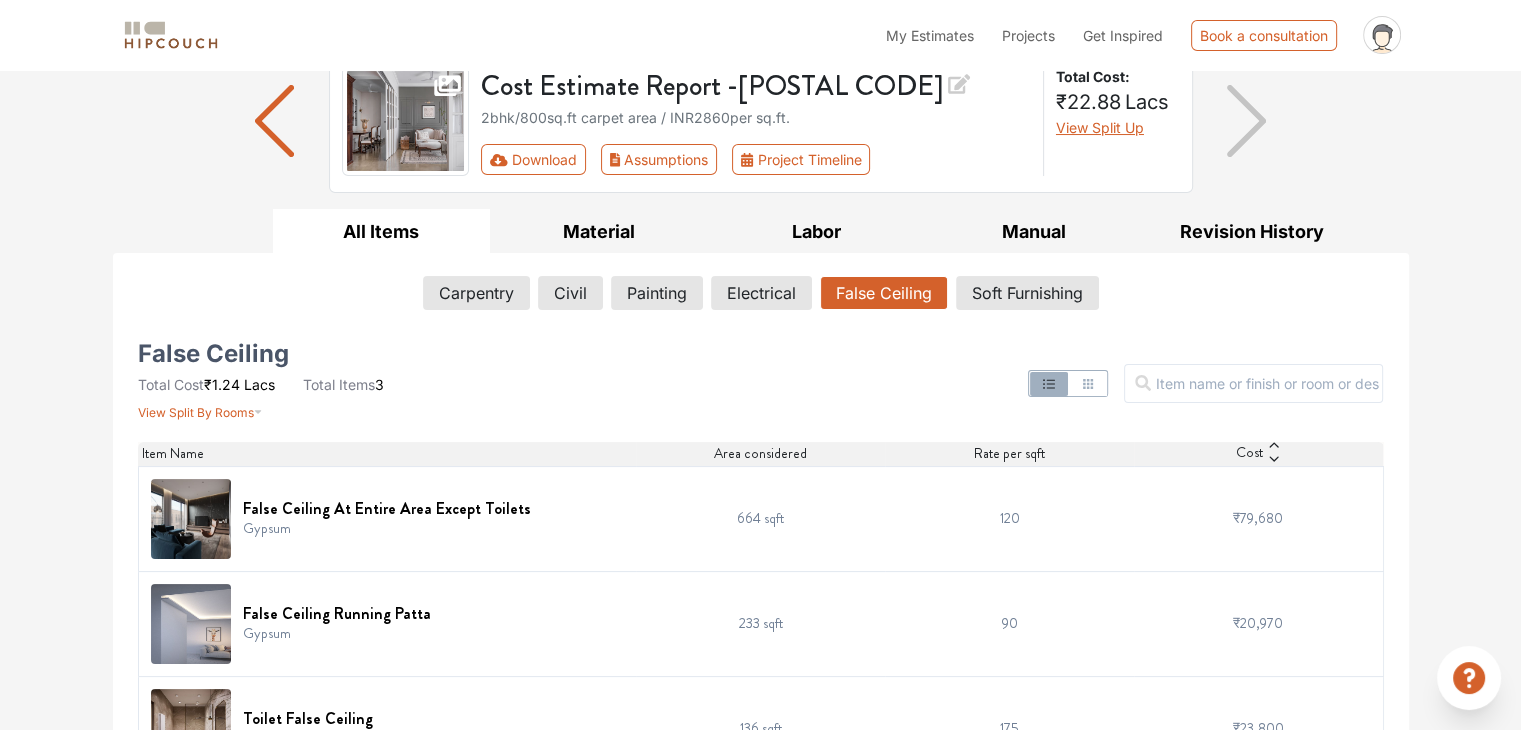 scroll, scrollTop: 124, scrollLeft: 0, axis: vertical 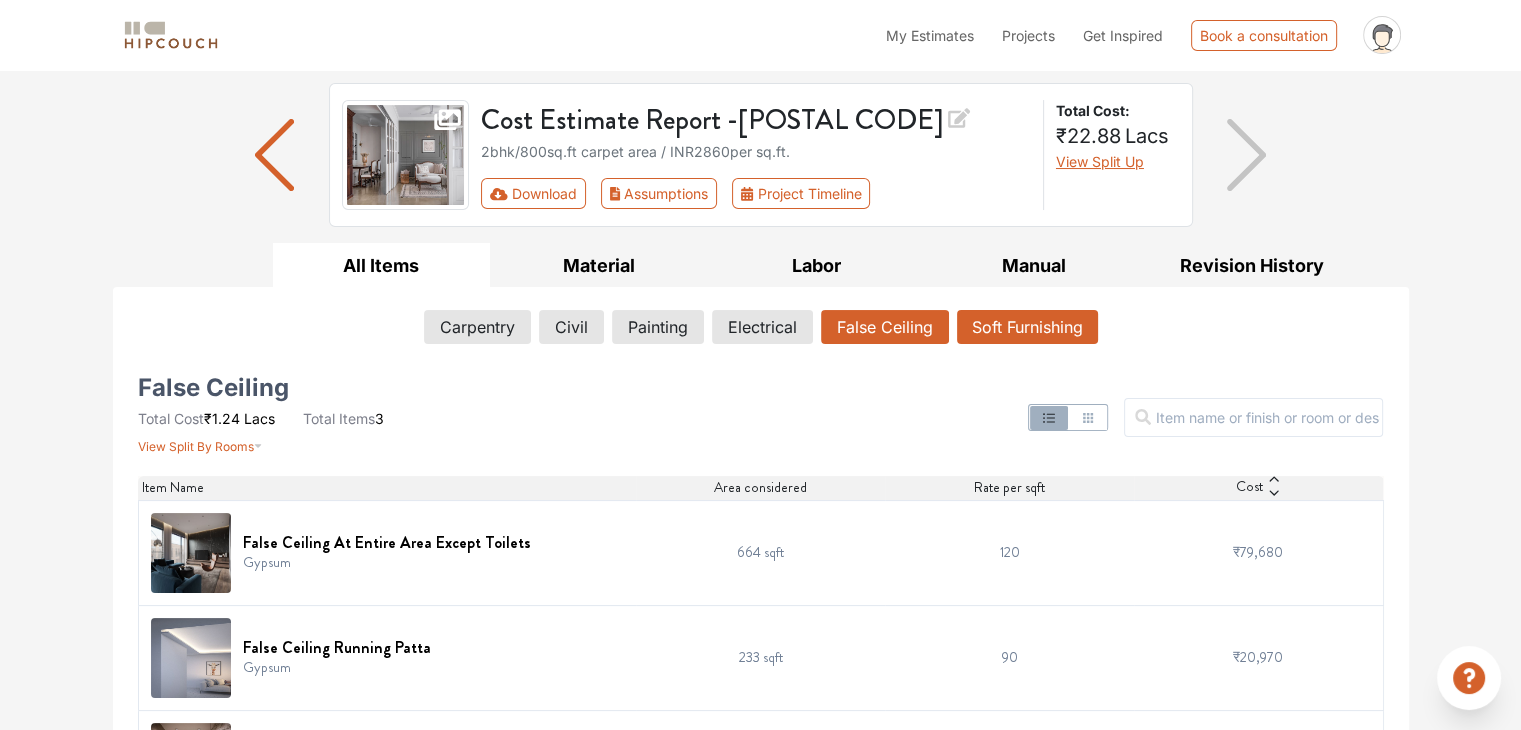 click on "Soft Furnishing" at bounding box center [1027, 327] 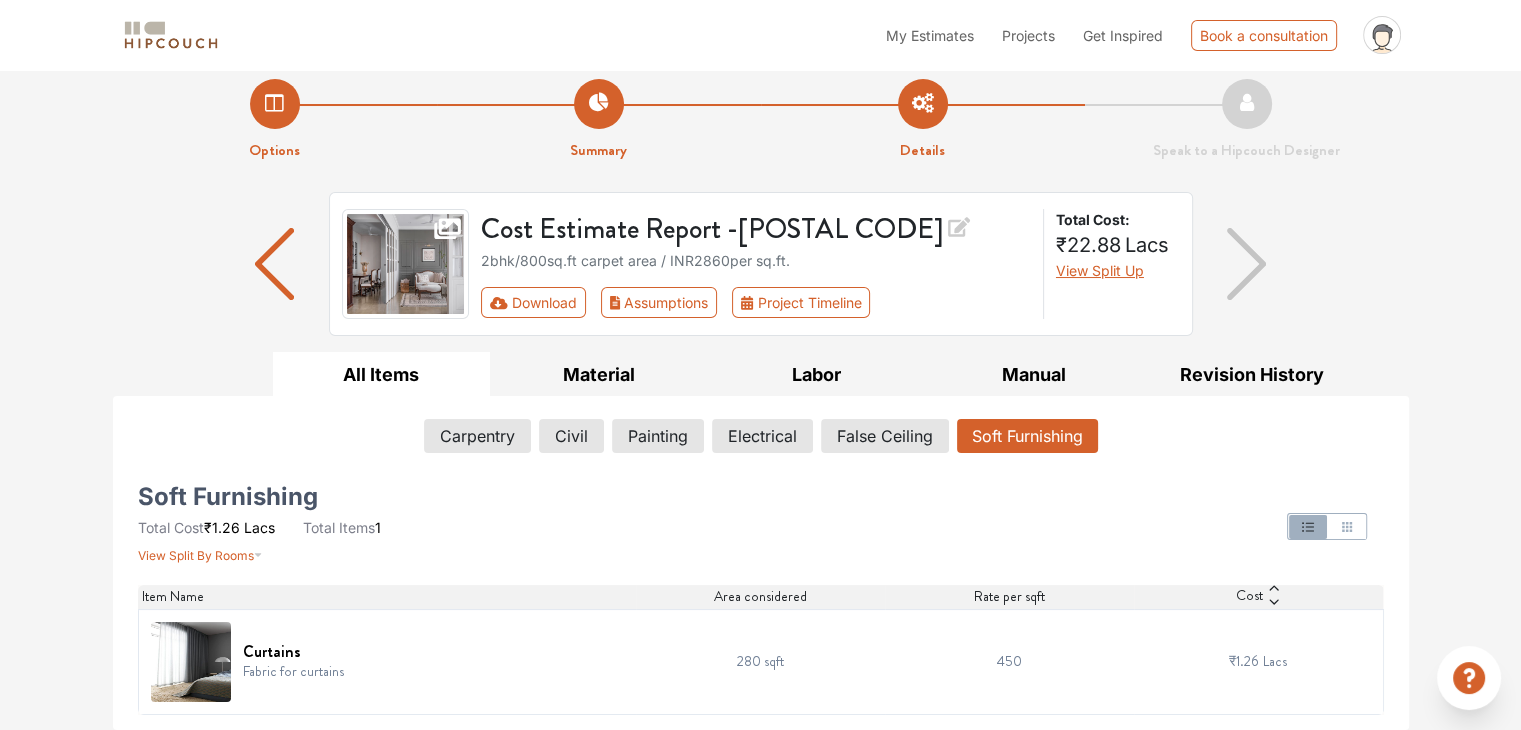 scroll, scrollTop: 14, scrollLeft: 0, axis: vertical 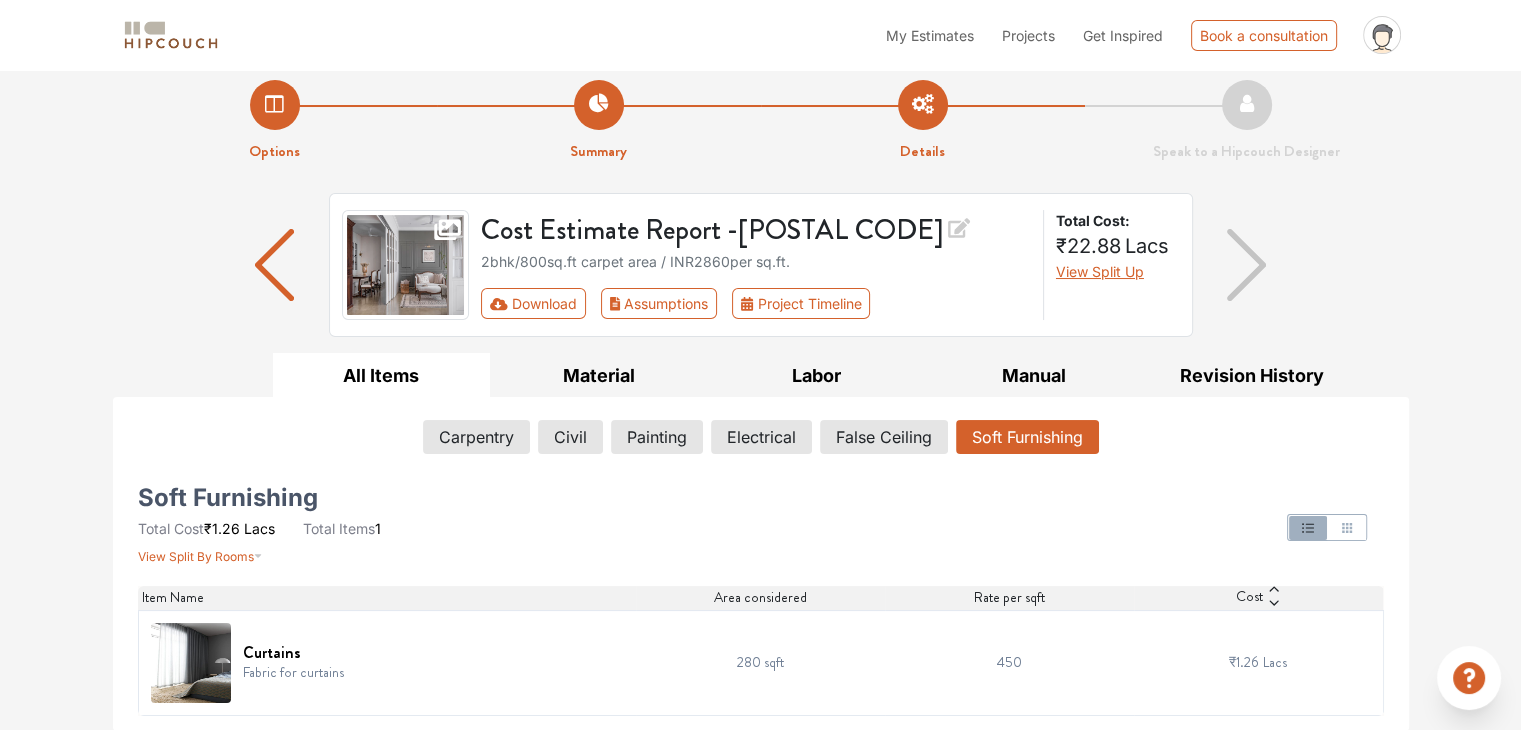 click at bounding box center [274, 265] 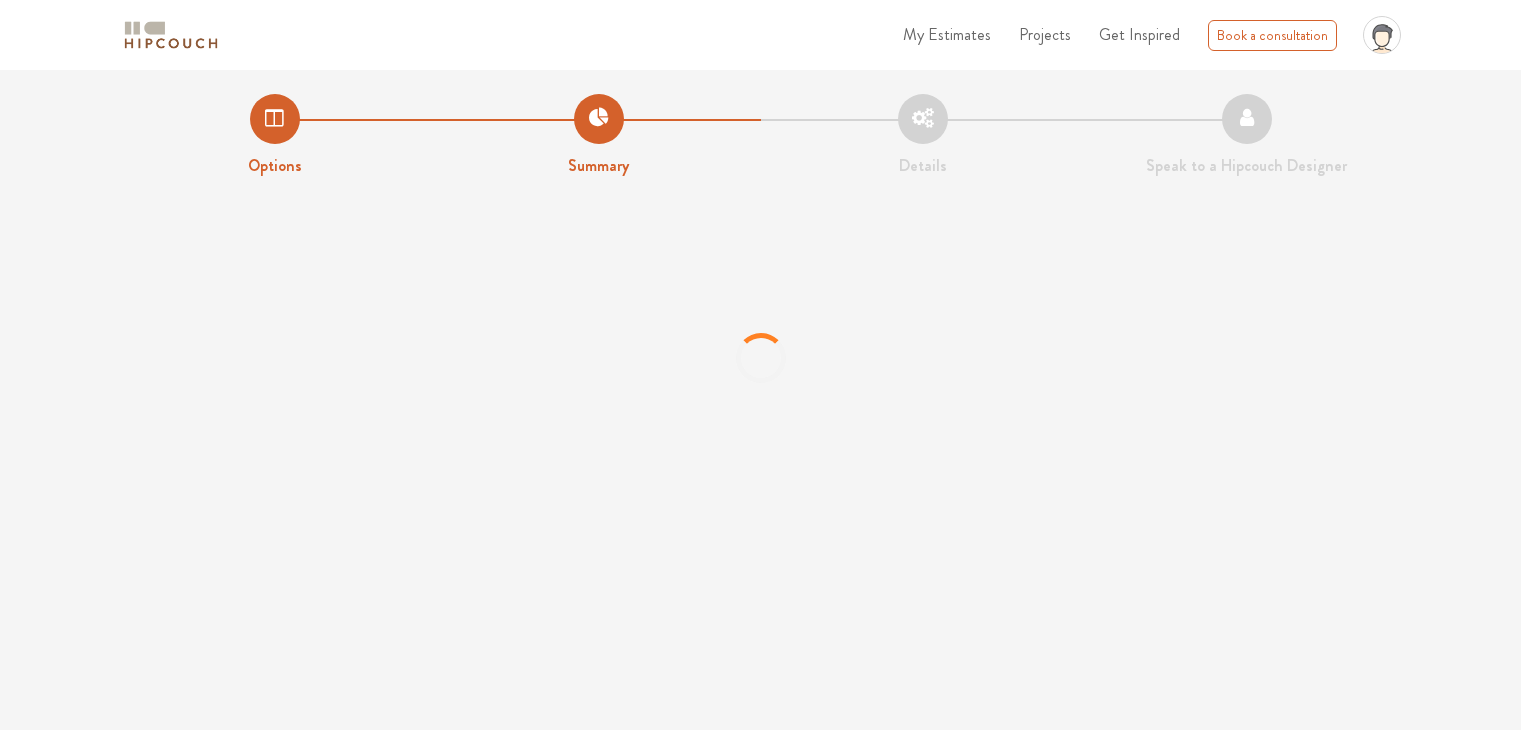 scroll, scrollTop: 0, scrollLeft: 0, axis: both 